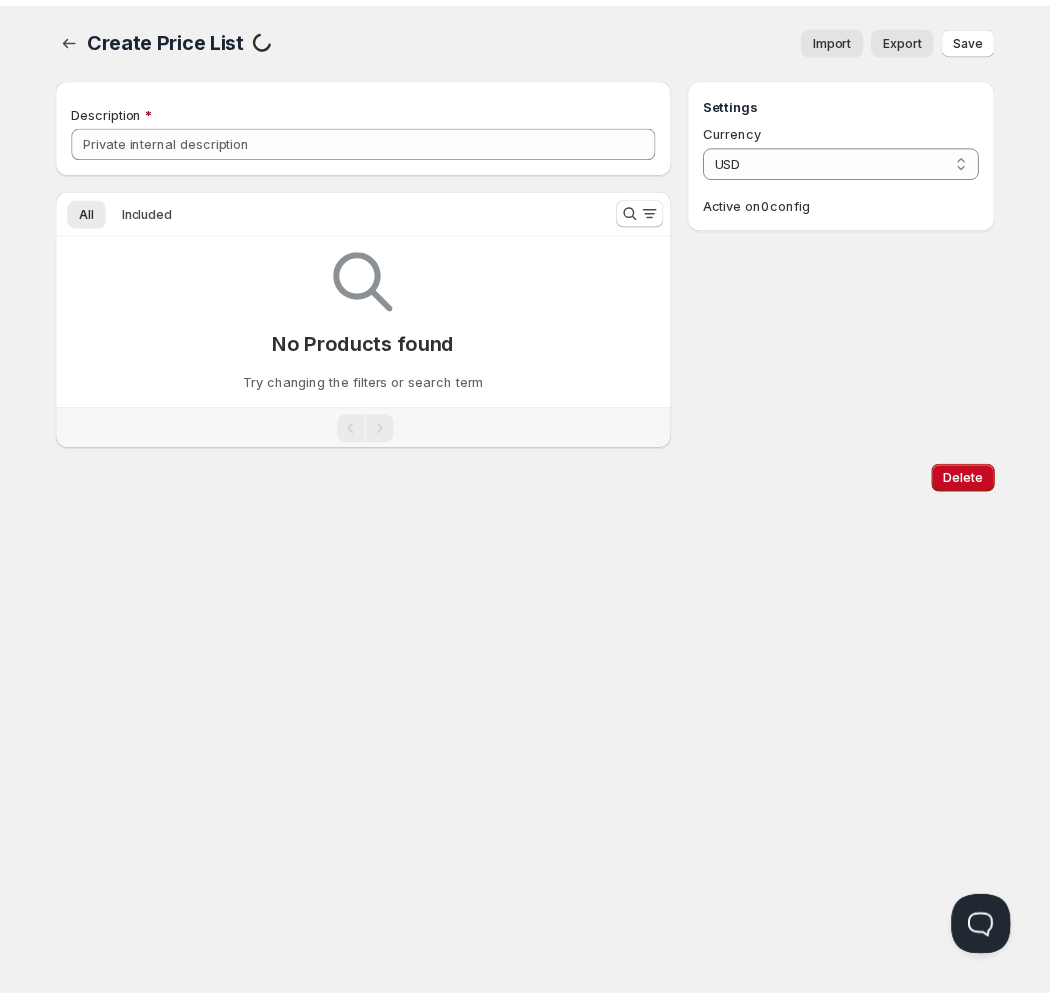 scroll, scrollTop: 0, scrollLeft: 0, axis: both 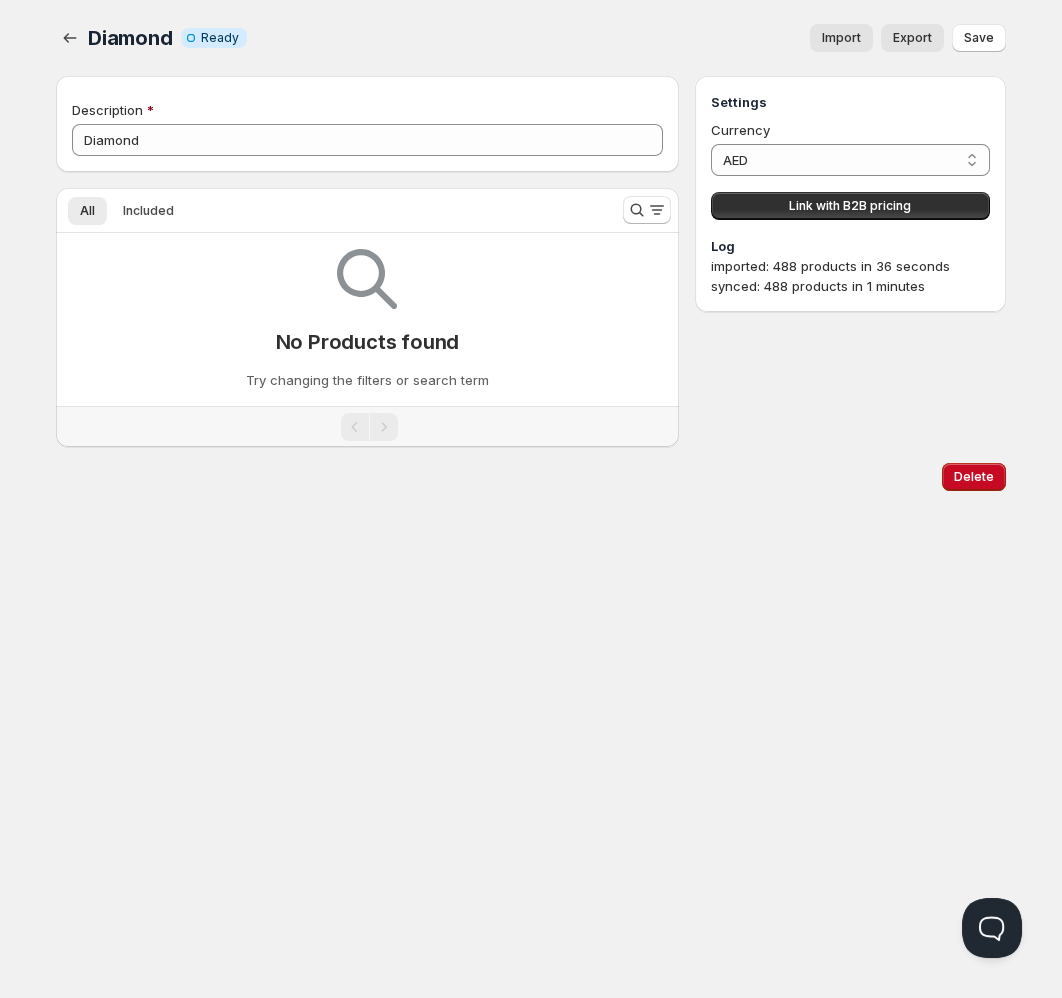 type on "Diamond" 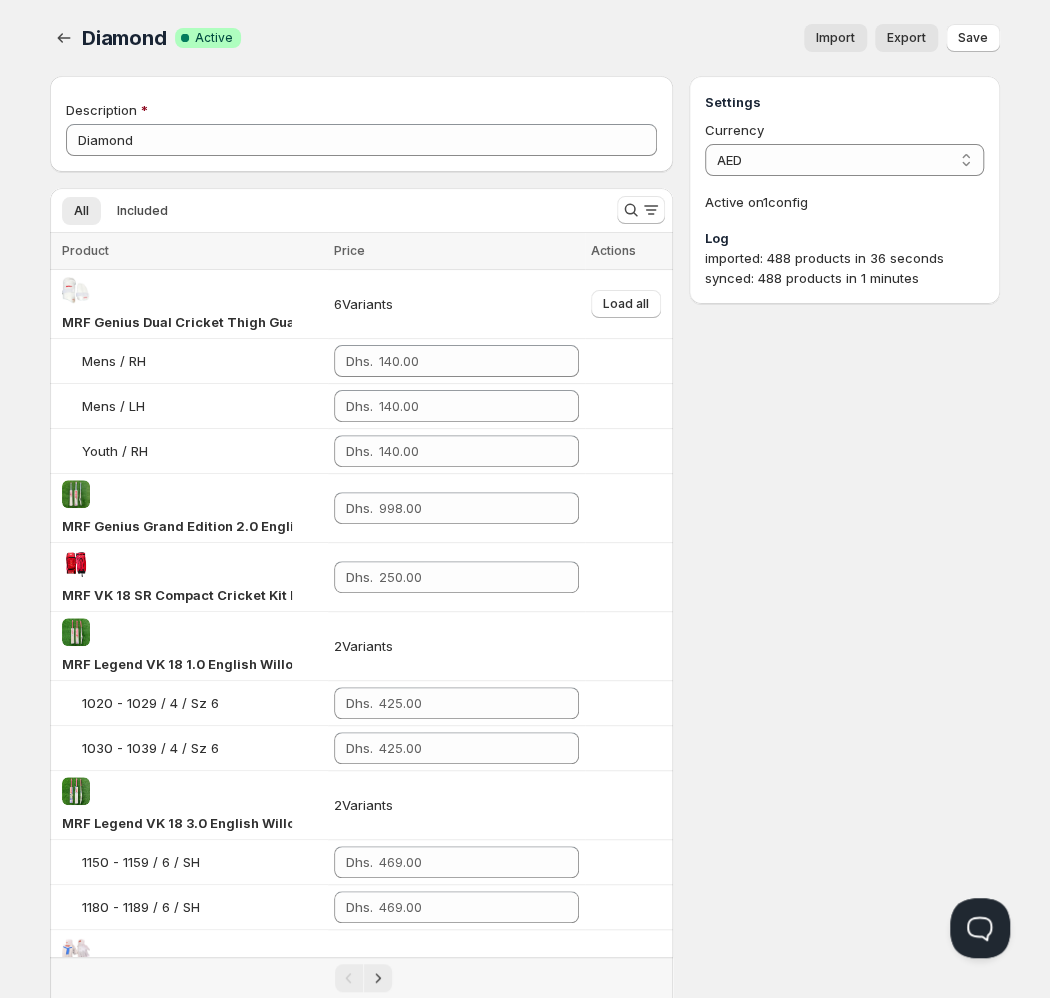 click on "Import" at bounding box center (835, 38) 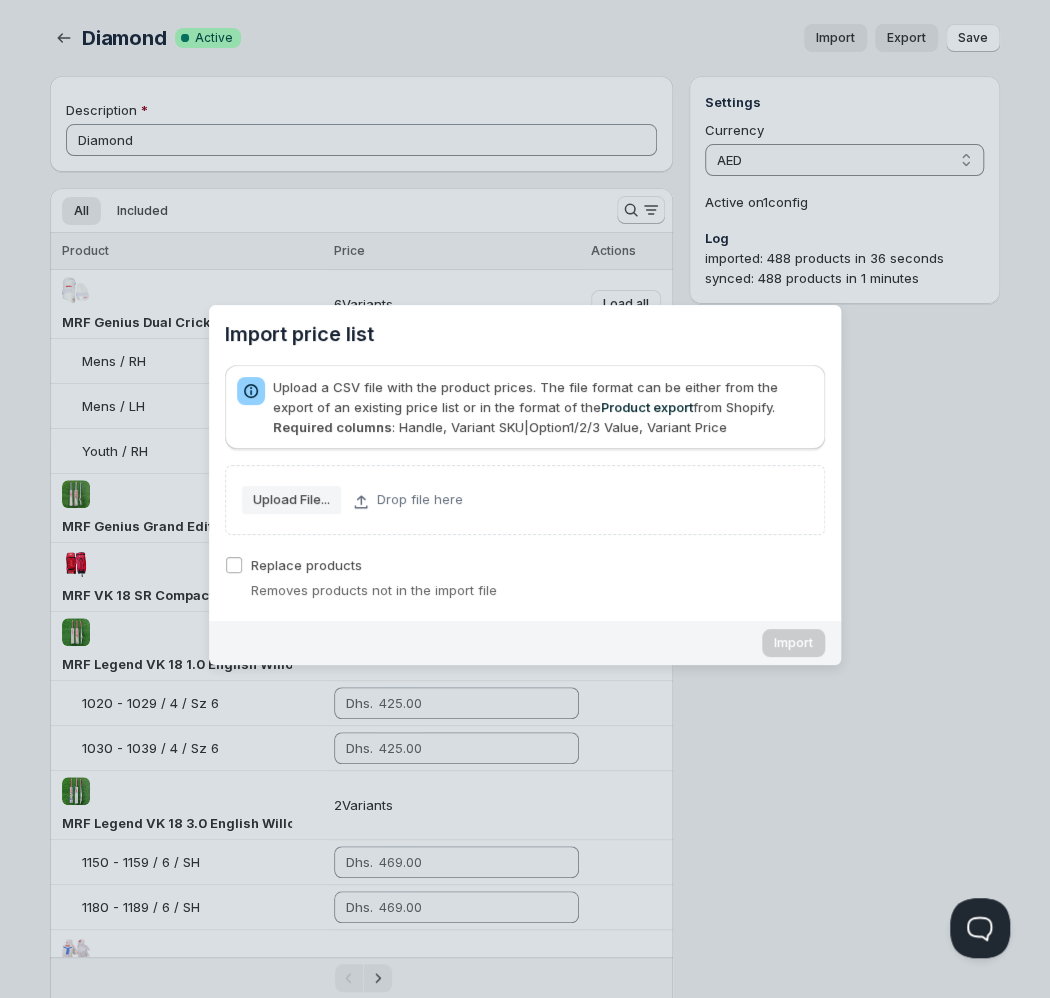 click at bounding box center [525, 499] 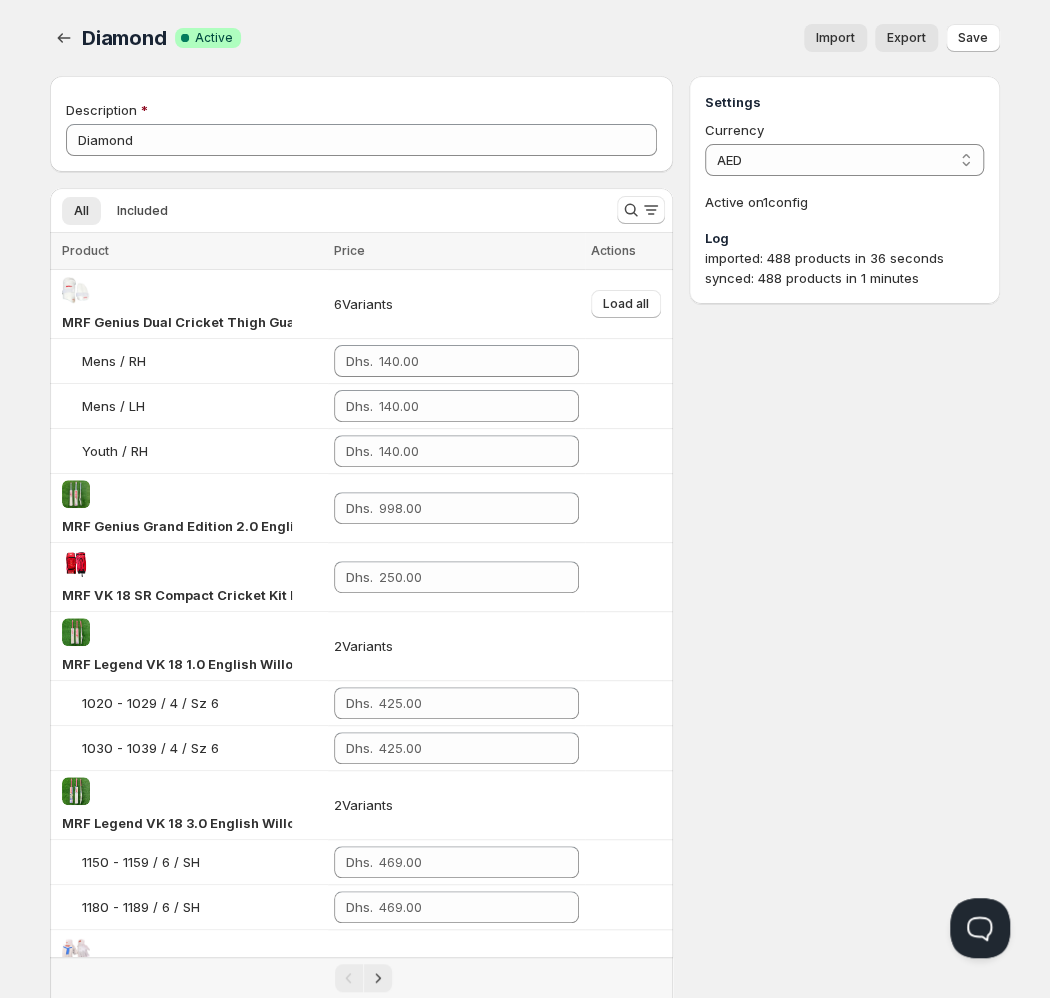 click on "Import" at bounding box center [835, 38] 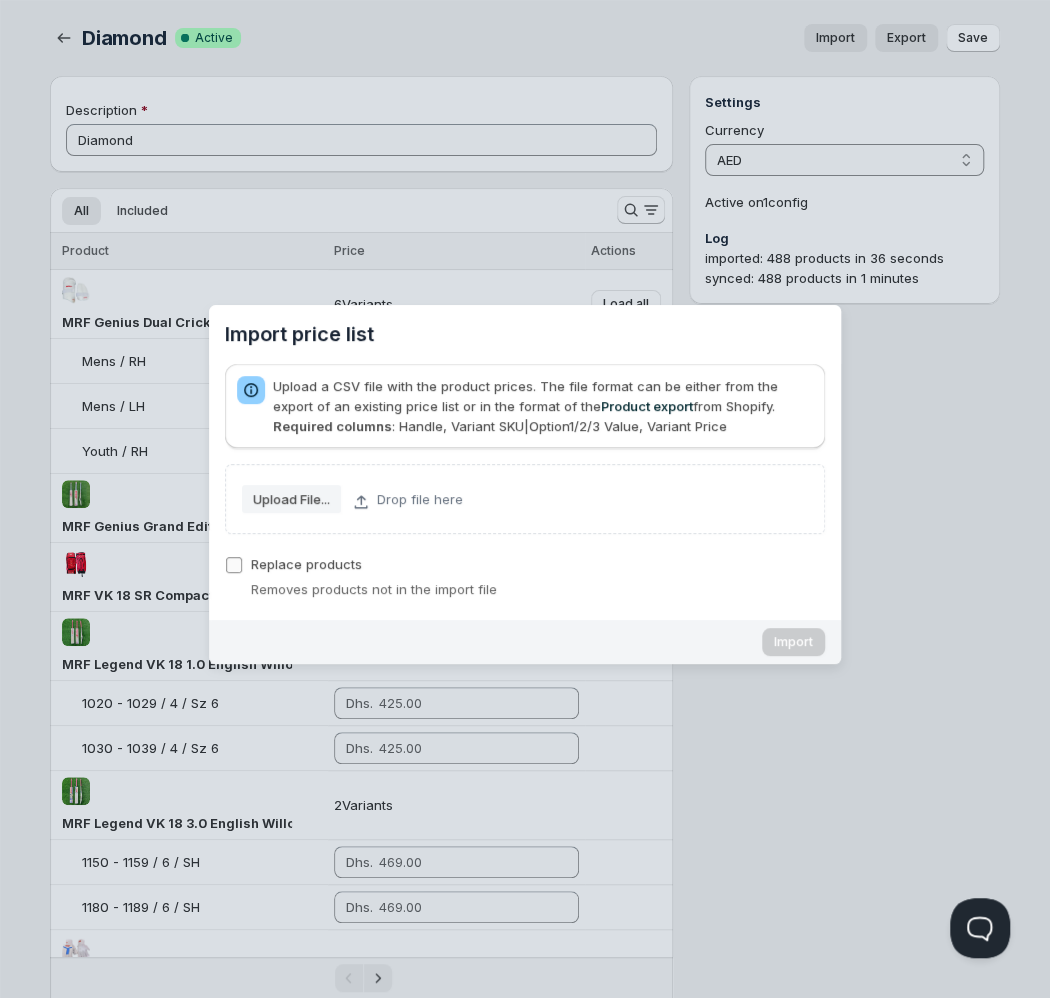 click on "Replace products" at bounding box center (306, 564) 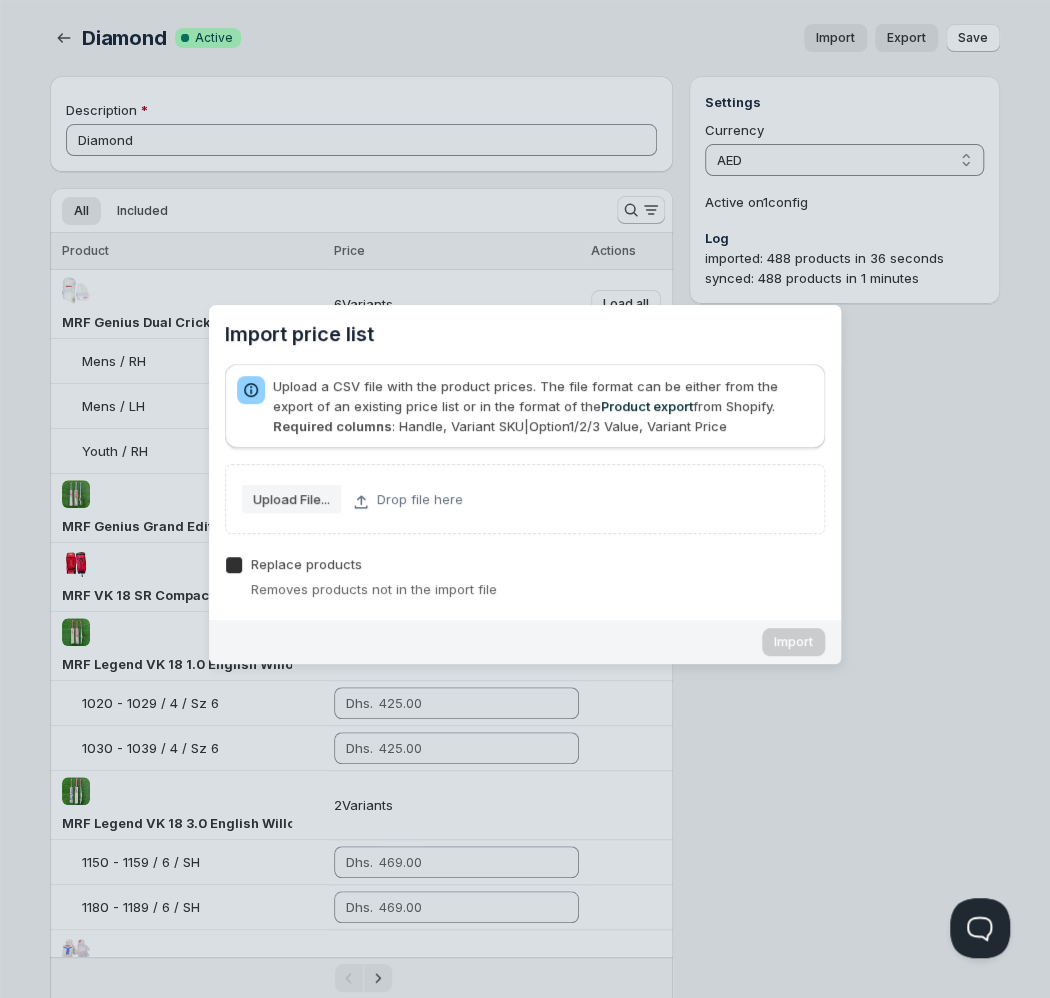 checkbox on "true" 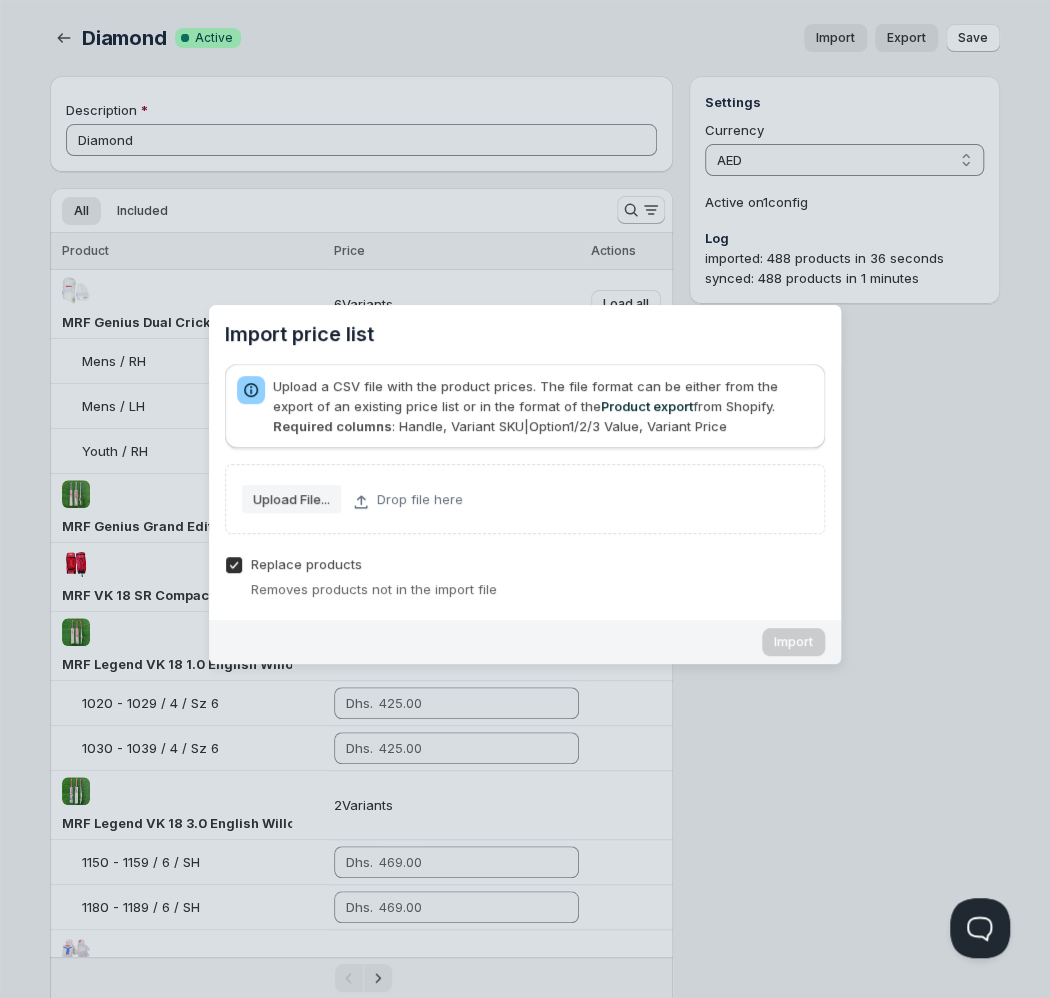 click on "Upload File..." at bounding box center (291, 499) 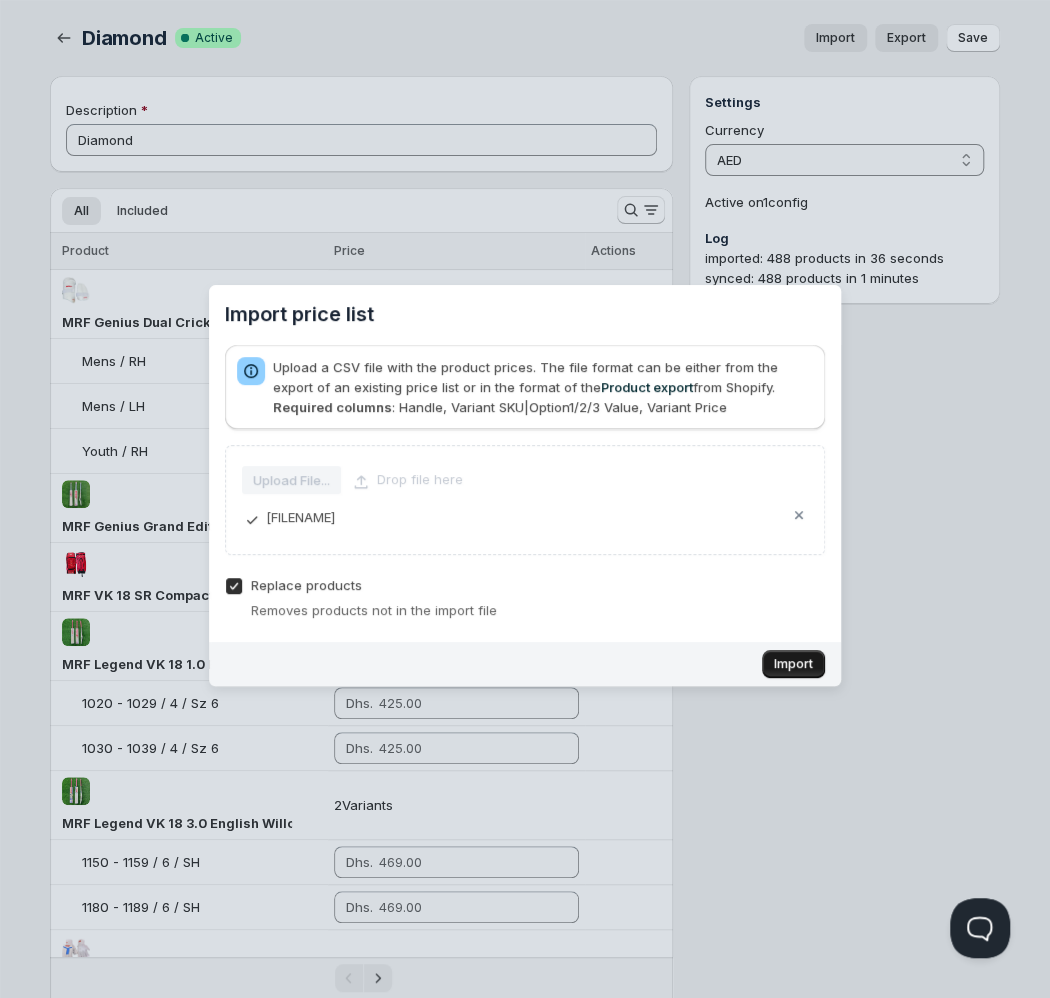 click on "Import" at bounding box center (793, 664) 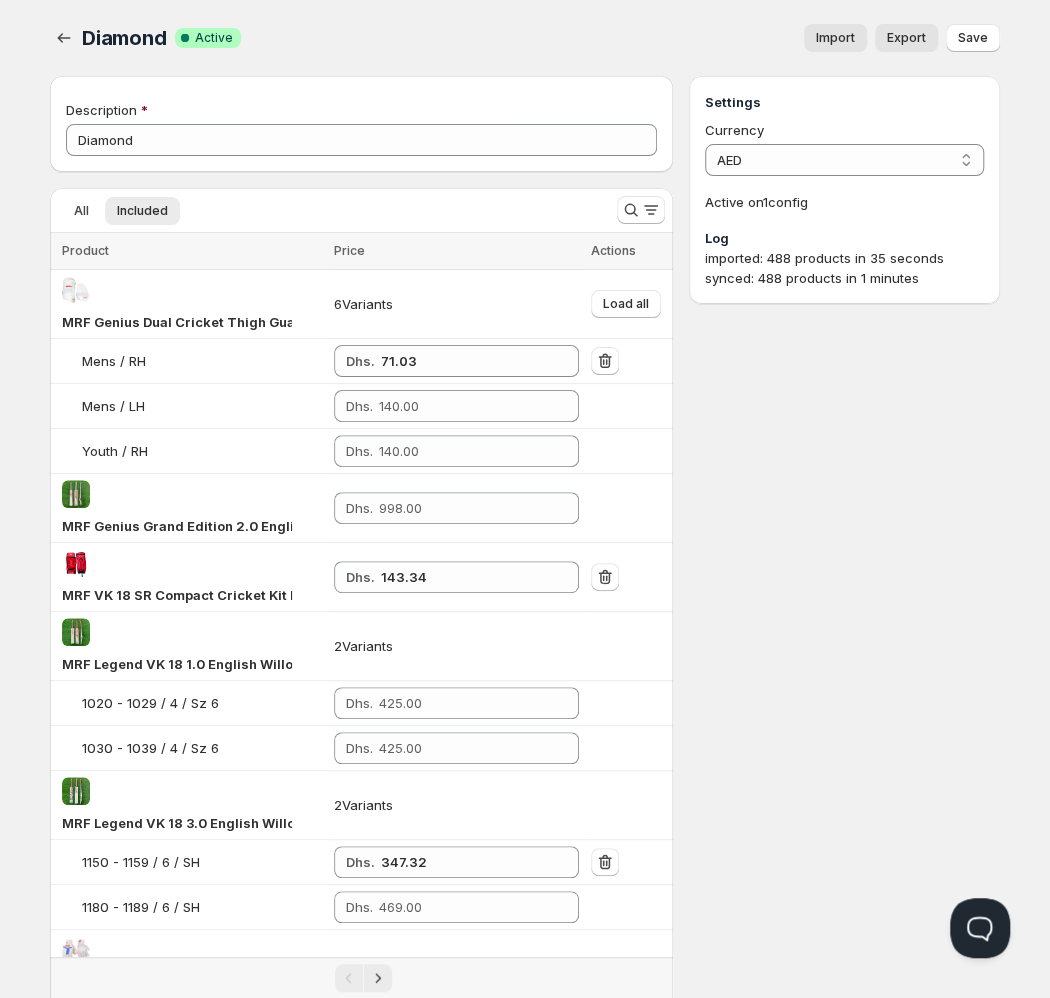type on "735.42" 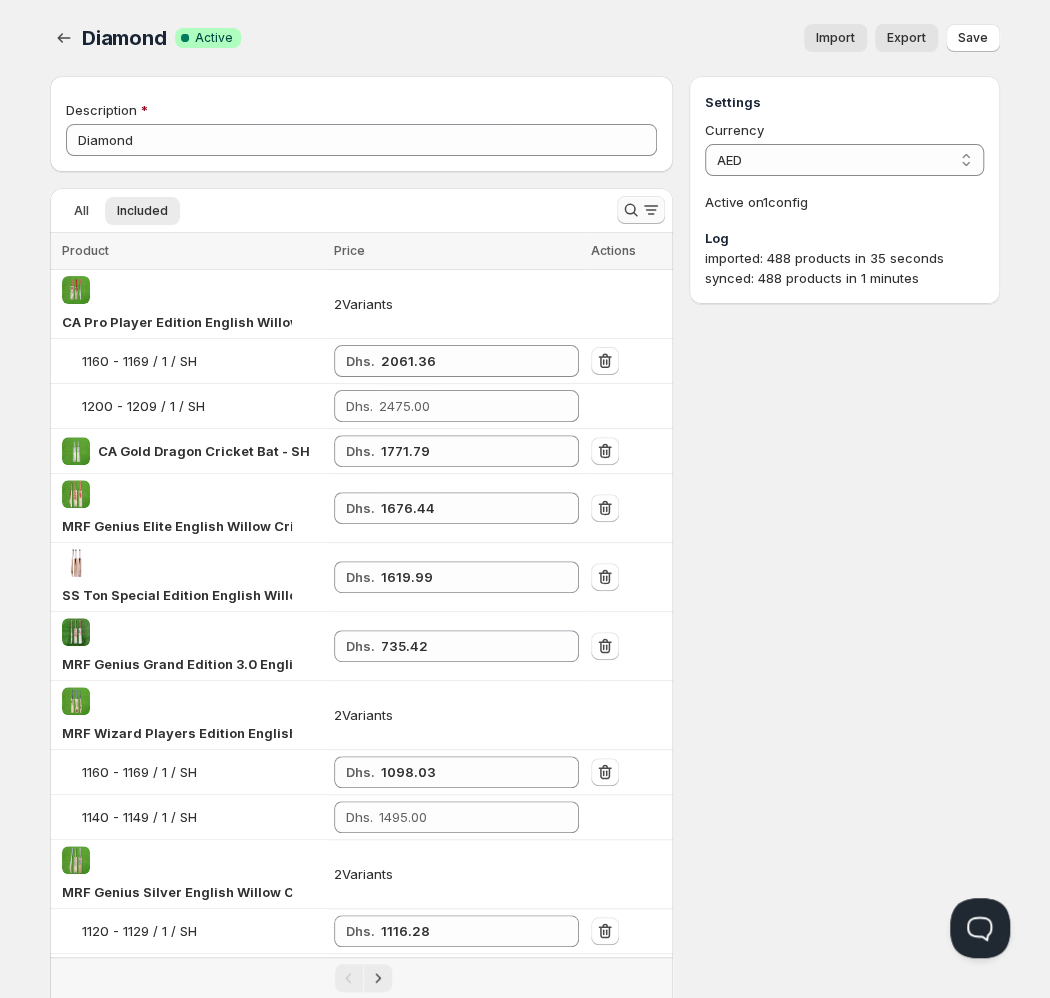 click 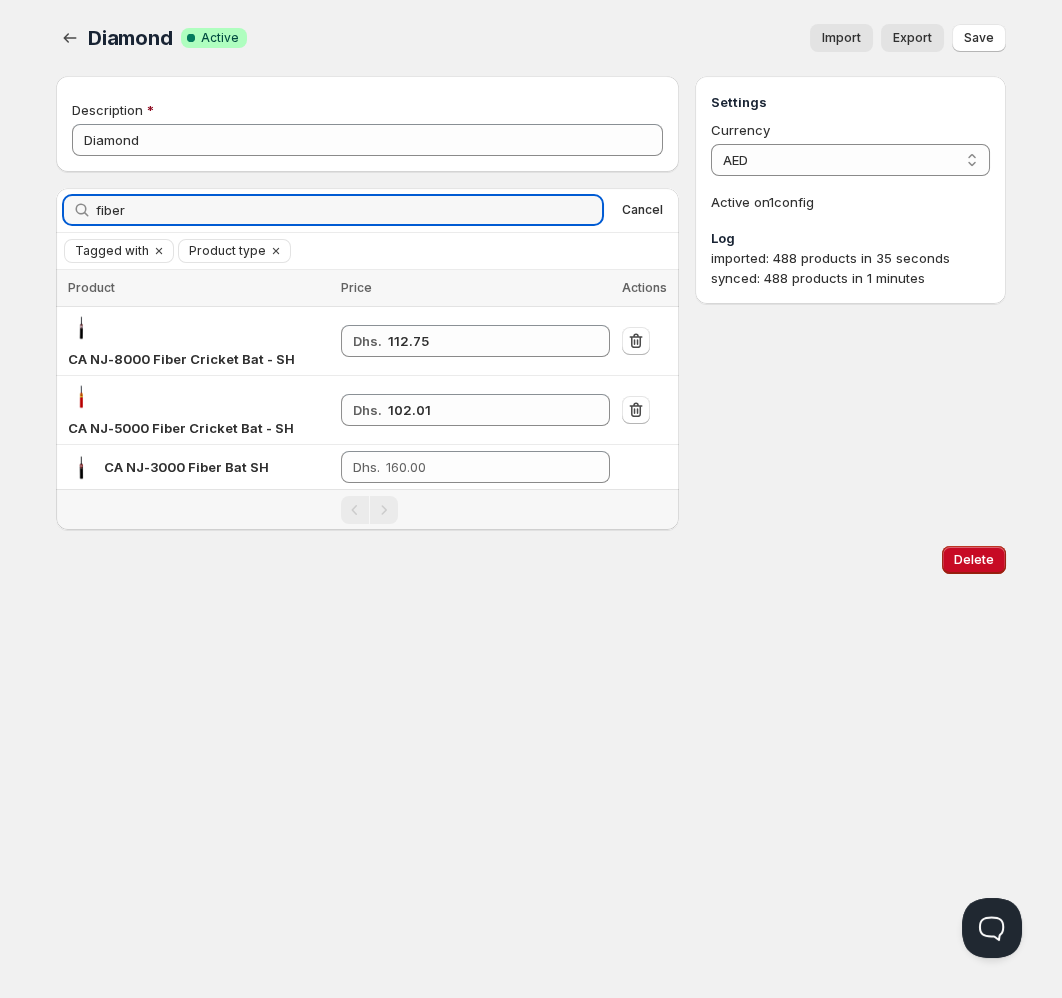 type on "fiber" 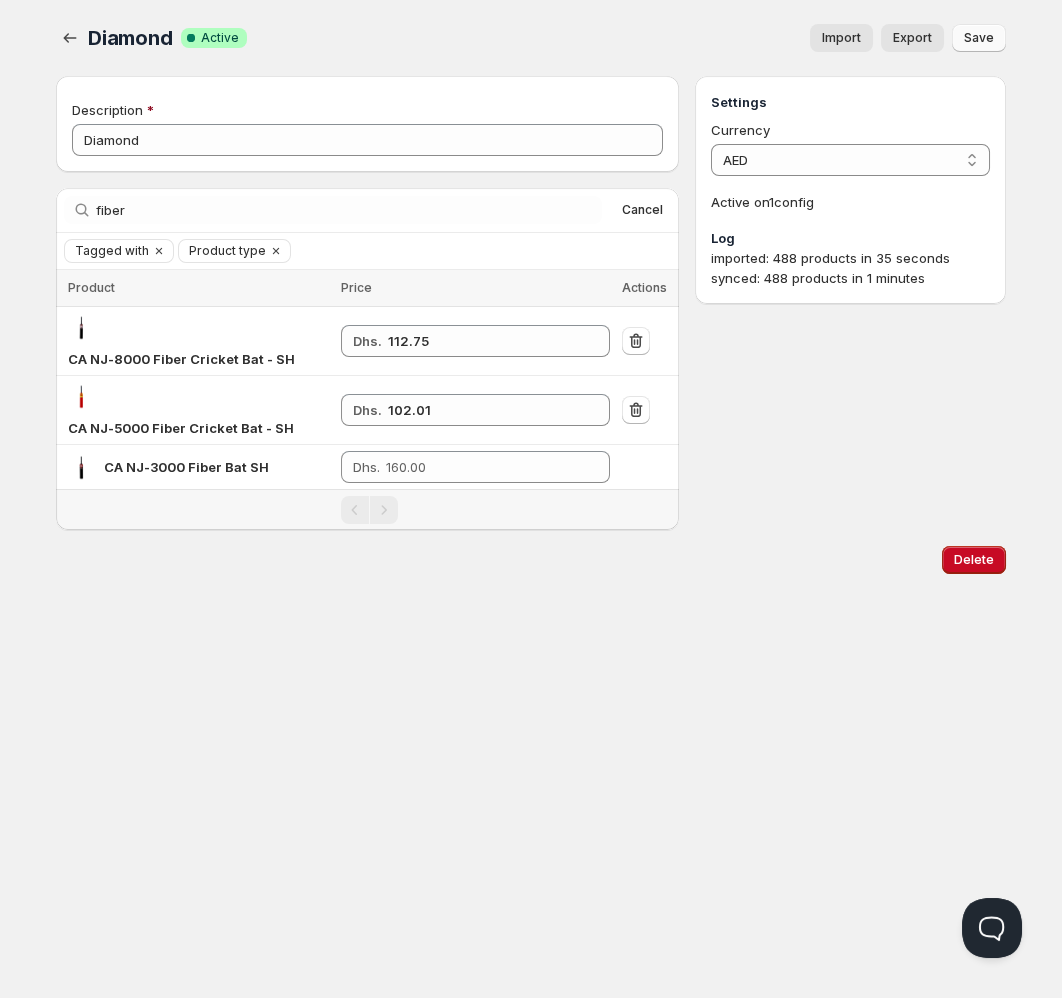 click on "Save" at bounding box center (979, 38) 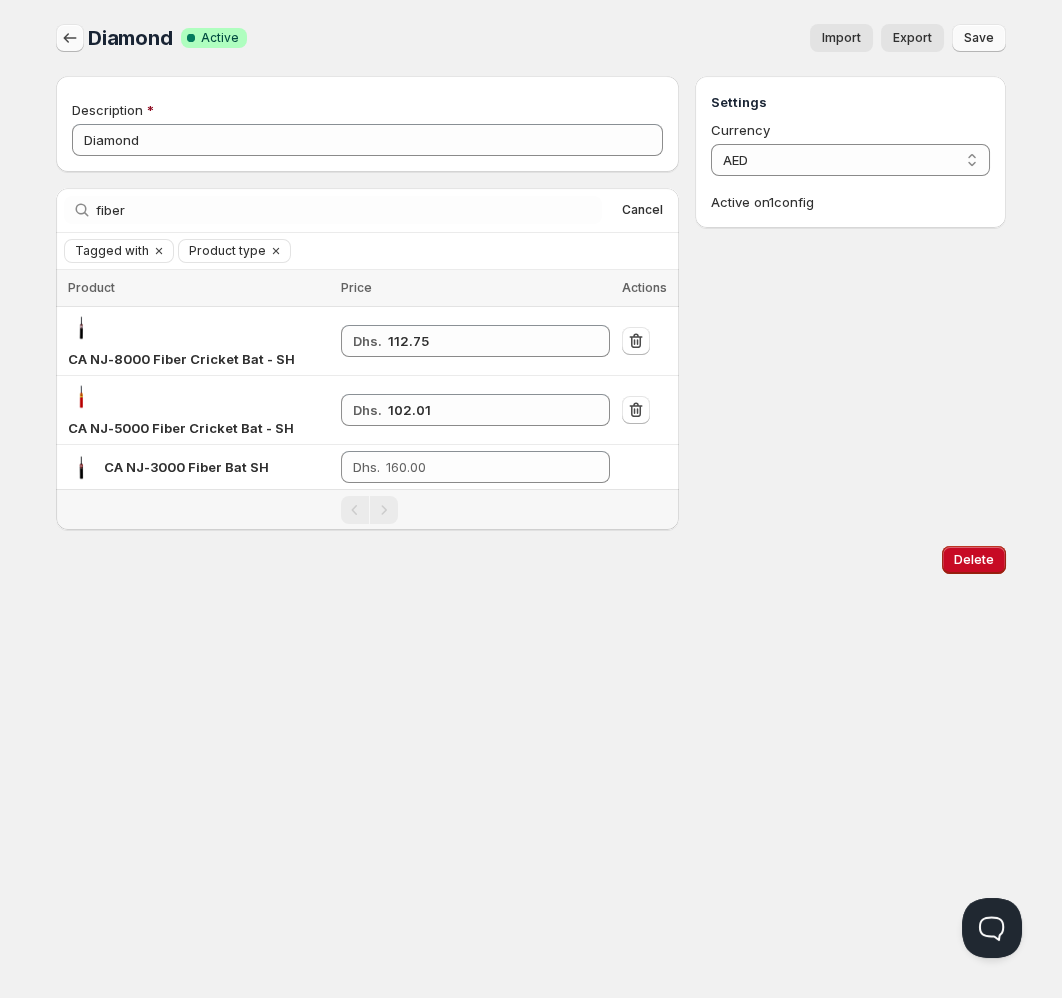 click at bounding box center (70, 38) 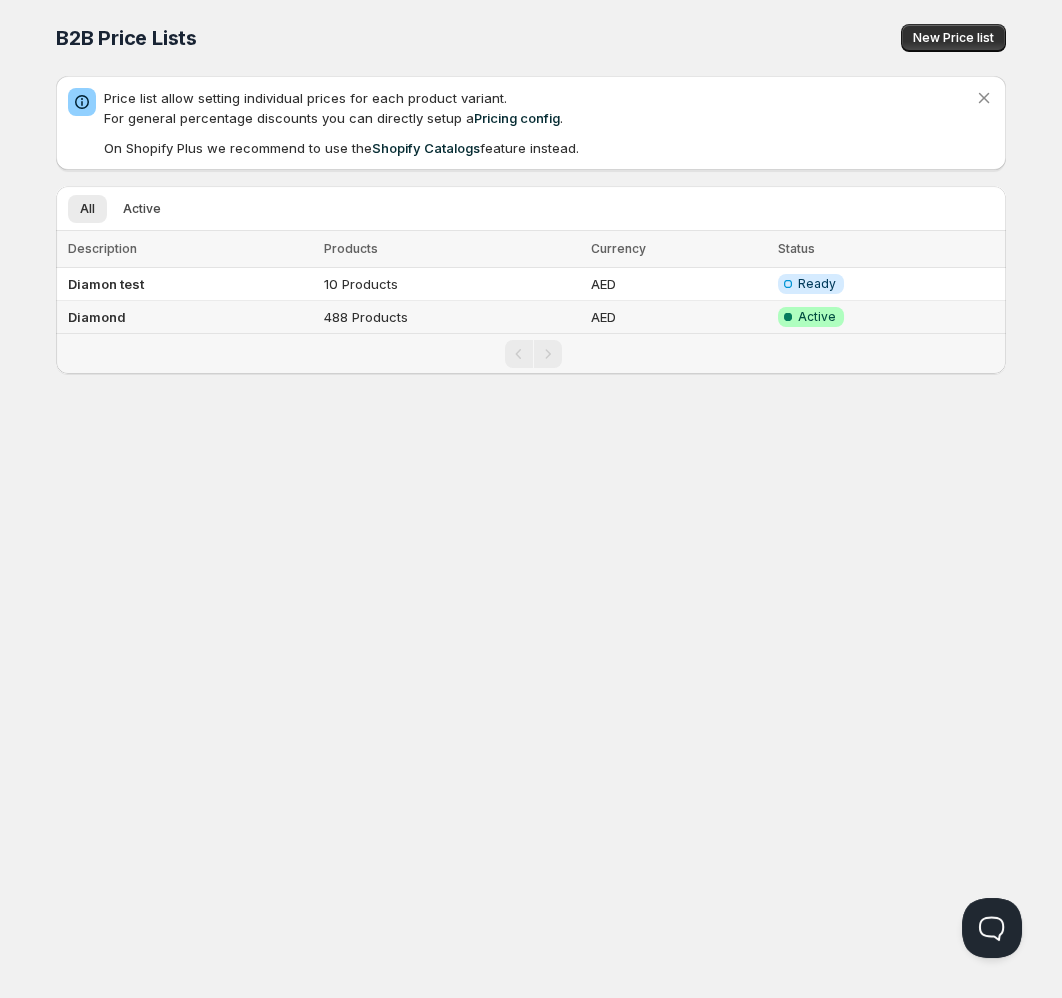 click on "Diamond" at bounding box center (187, 317) 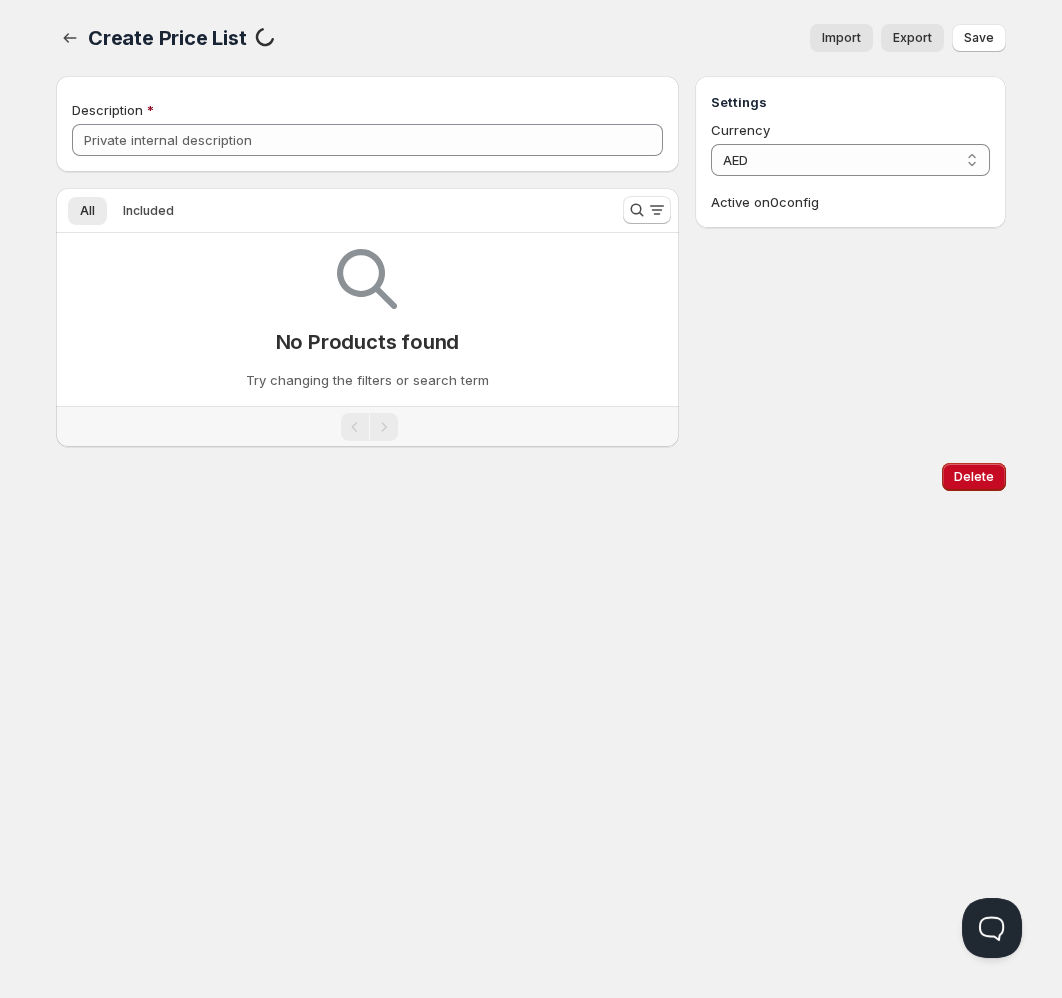type on "Diamond" 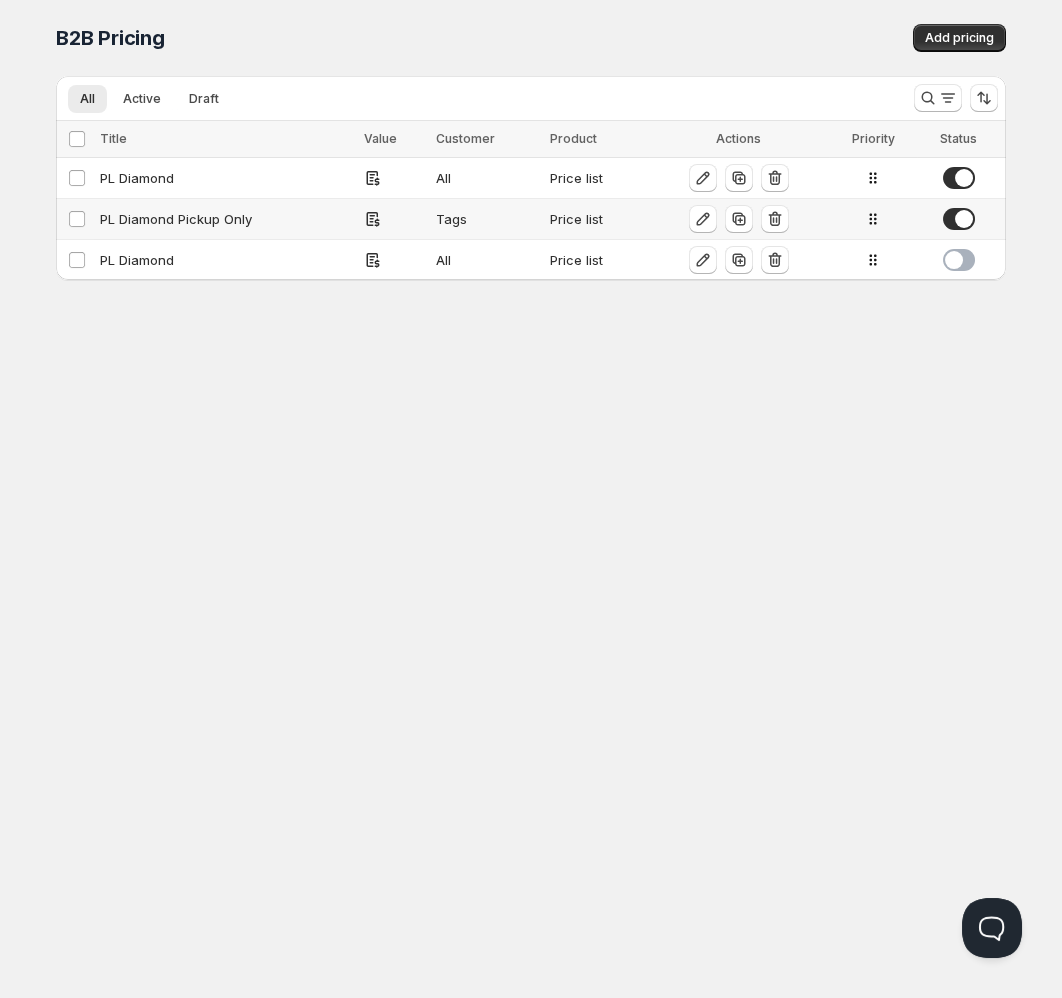 click on "PL Diamond Pickup Only" at bounding box center (226, 219) 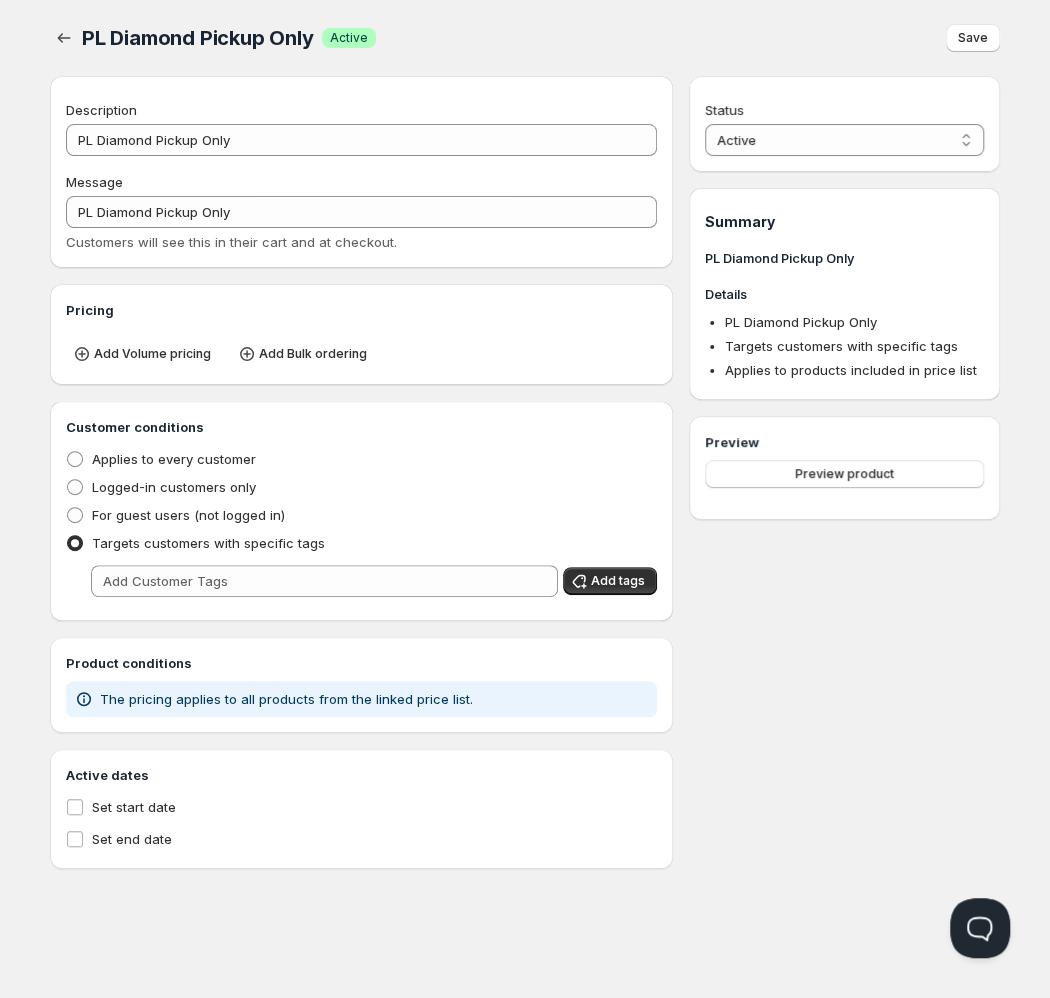 type on "PL Diamond Pickup Only" 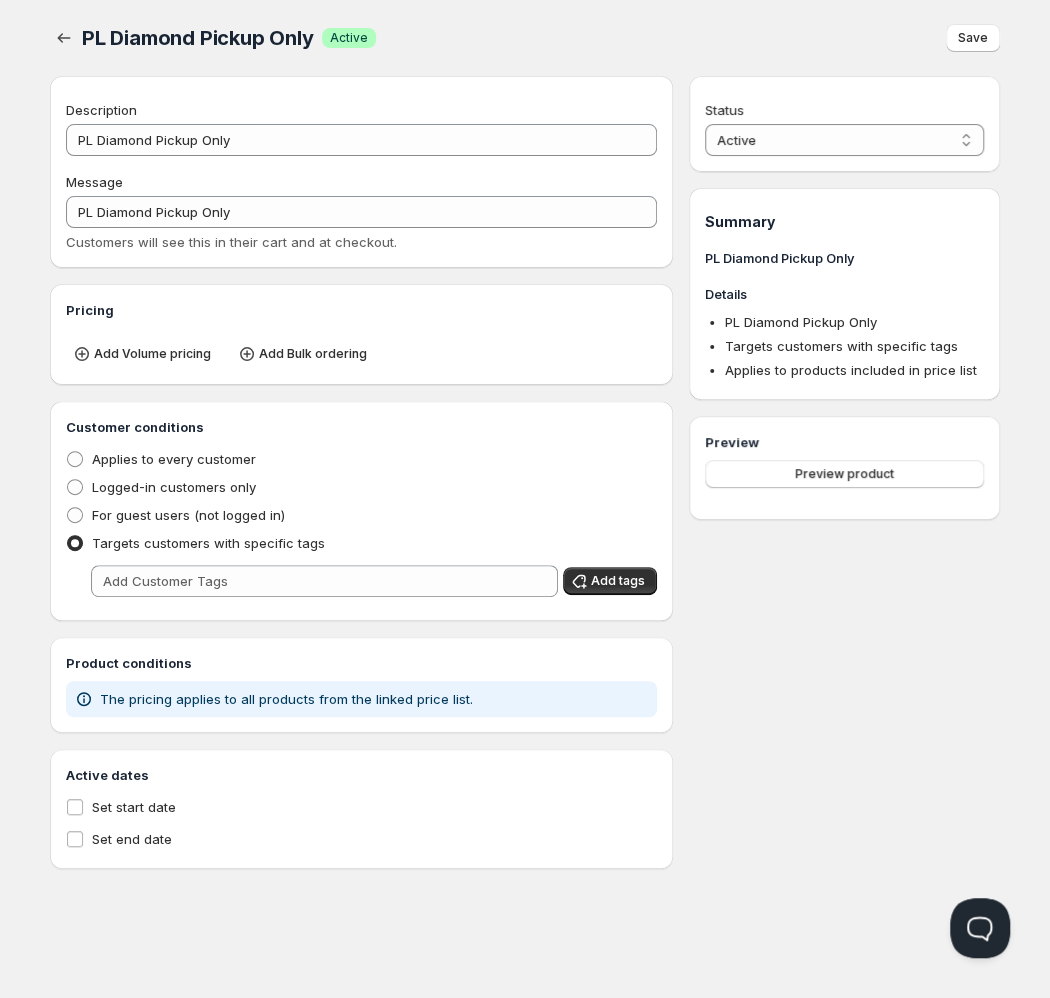 type on "PL Diamond Pickup Only" 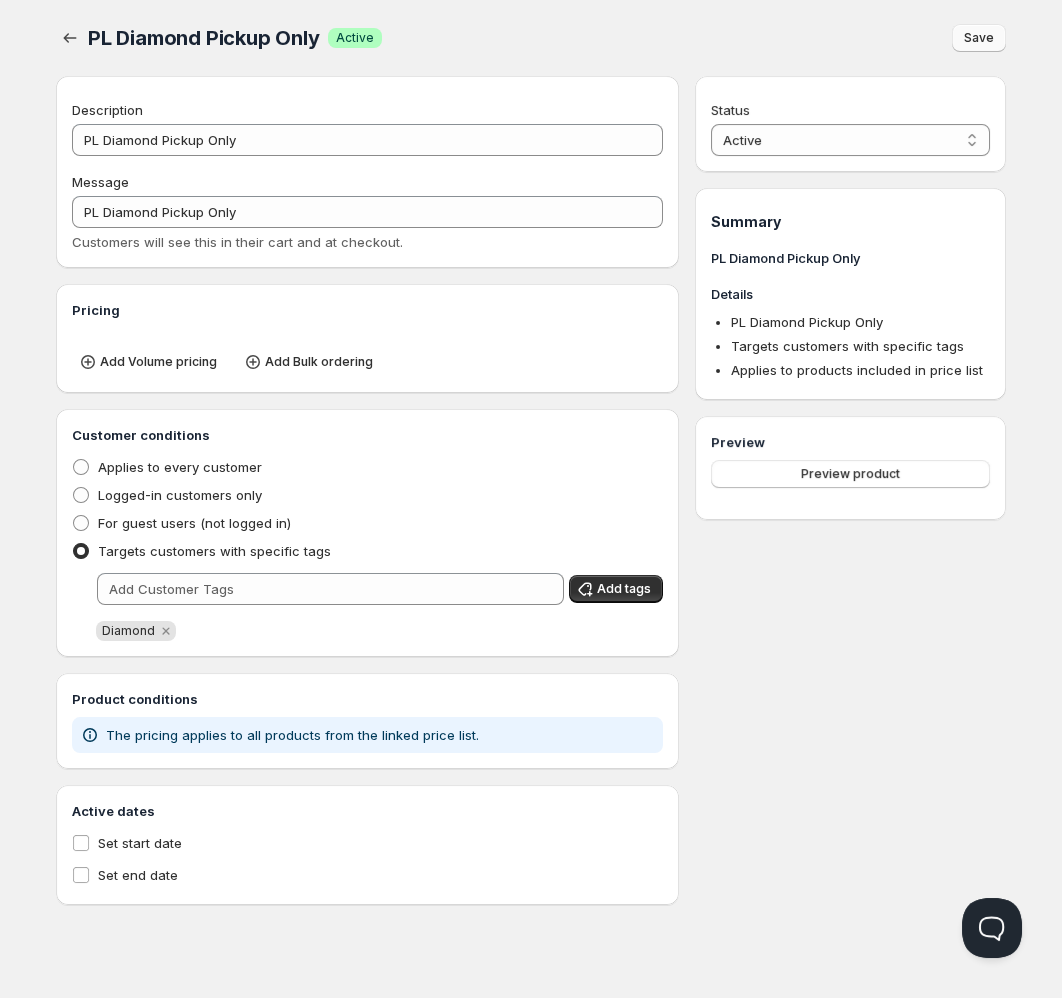 click on "Save" at bounding box center [979, 38] 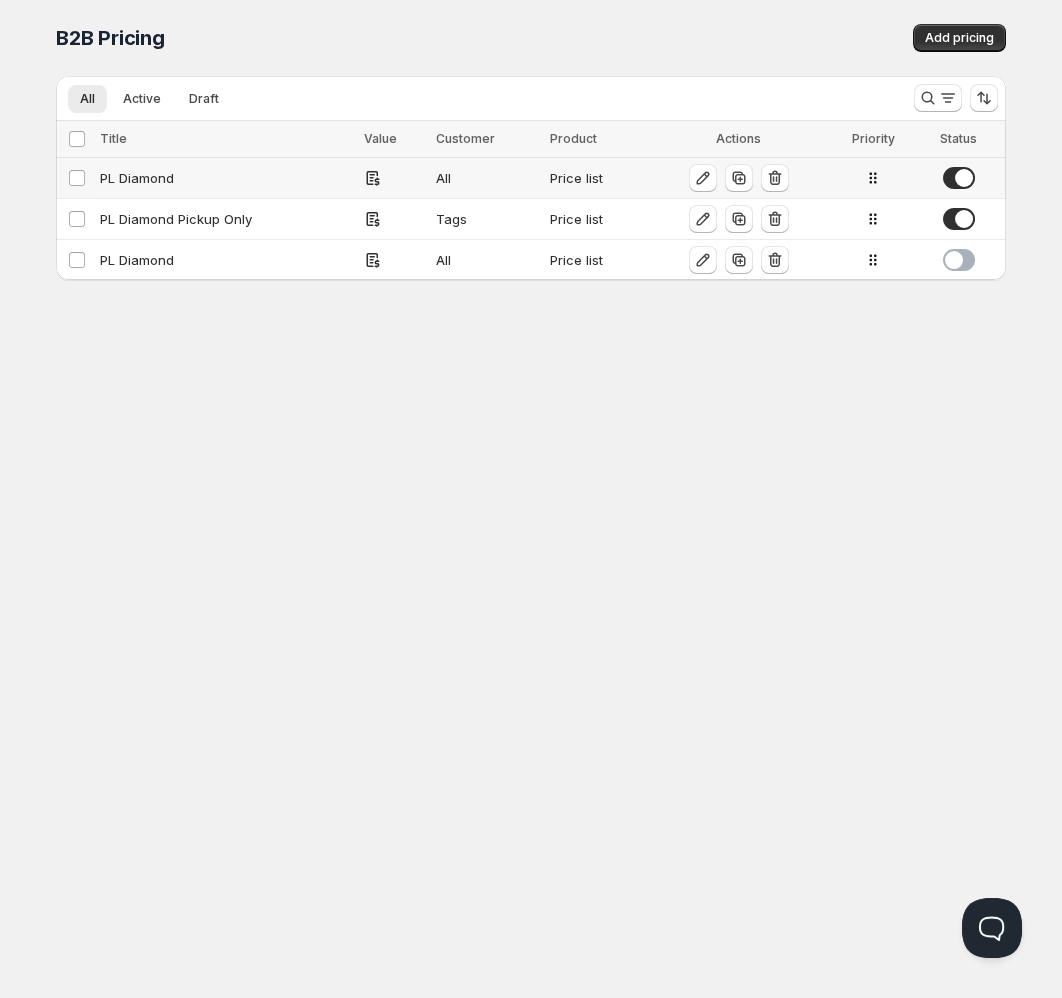 click on "PL Diamond" at bounding box center [226, 178] 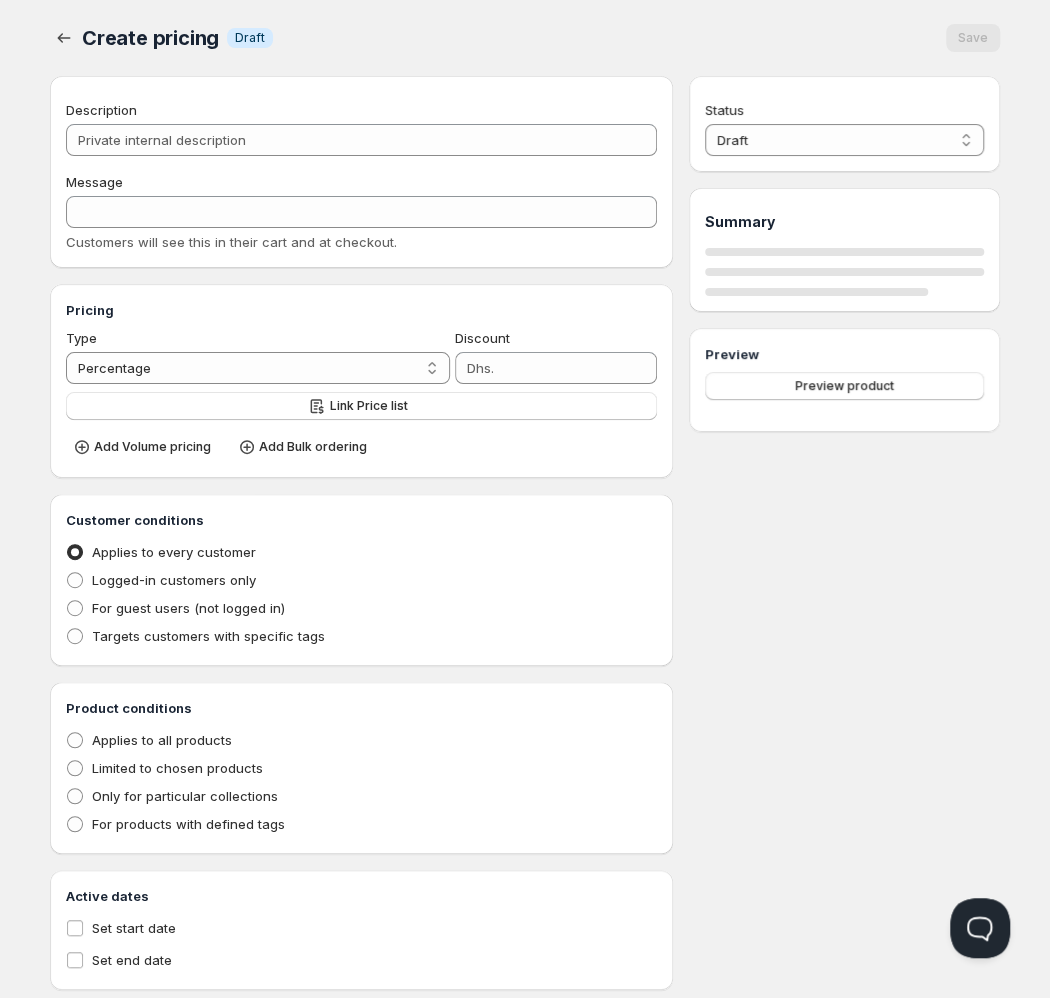 type on "PL Diamond" 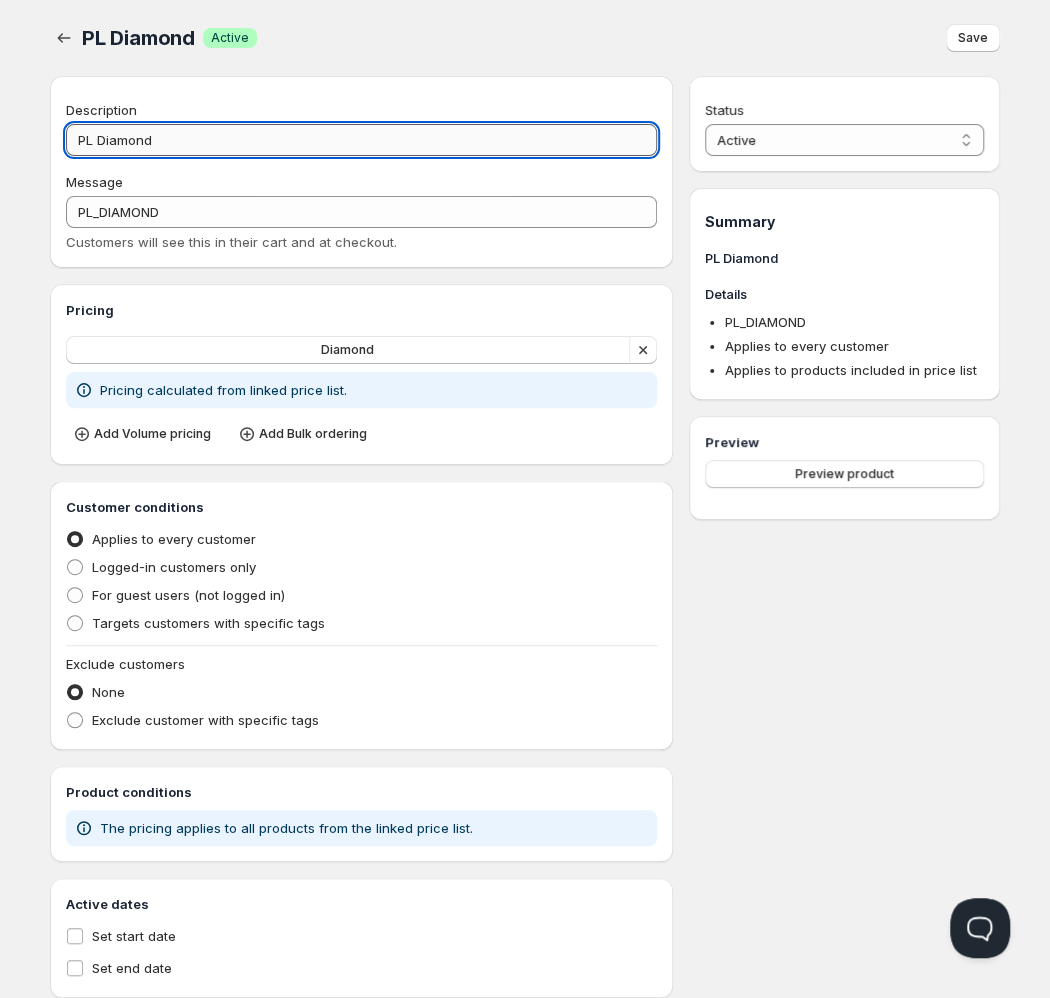 click on "PL Diamond" at bounding box center [361, 140] 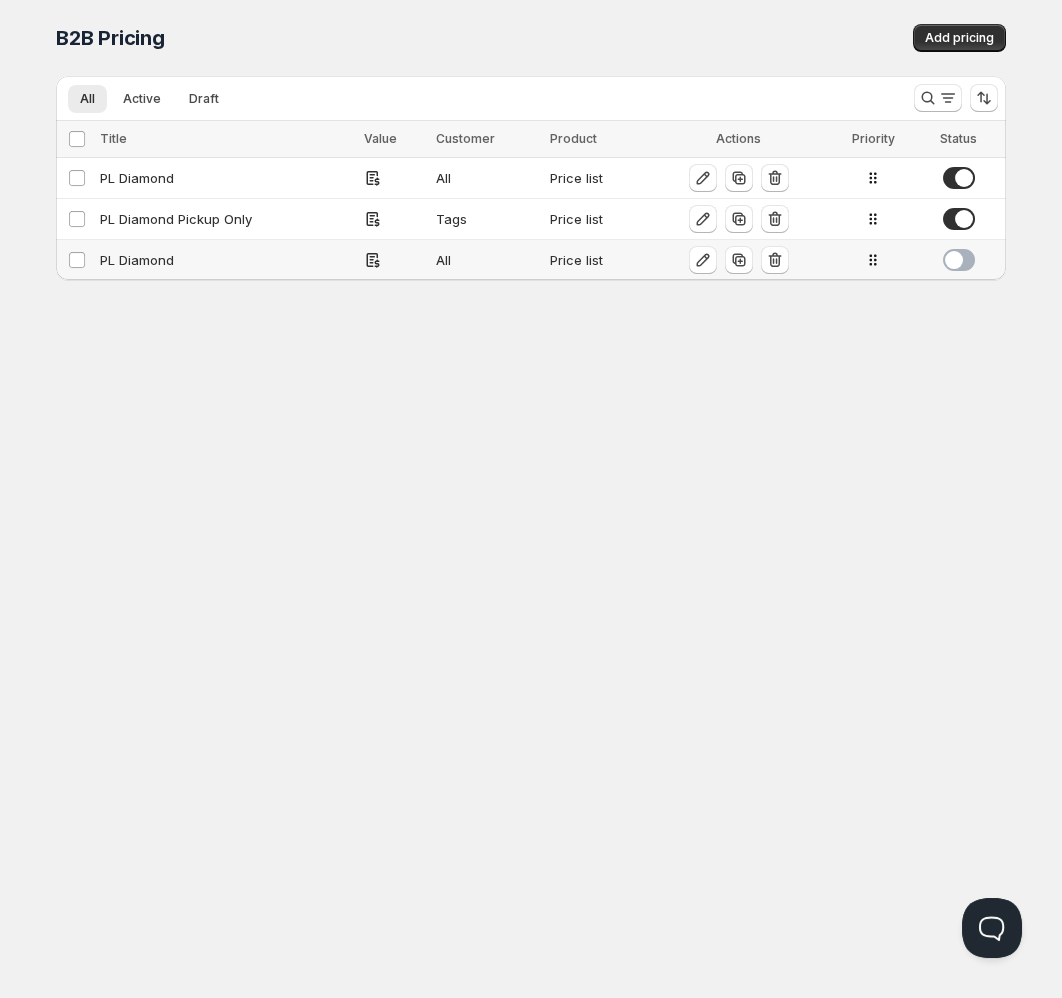 click on "PL Diamond" at bounding box center [226, 260] 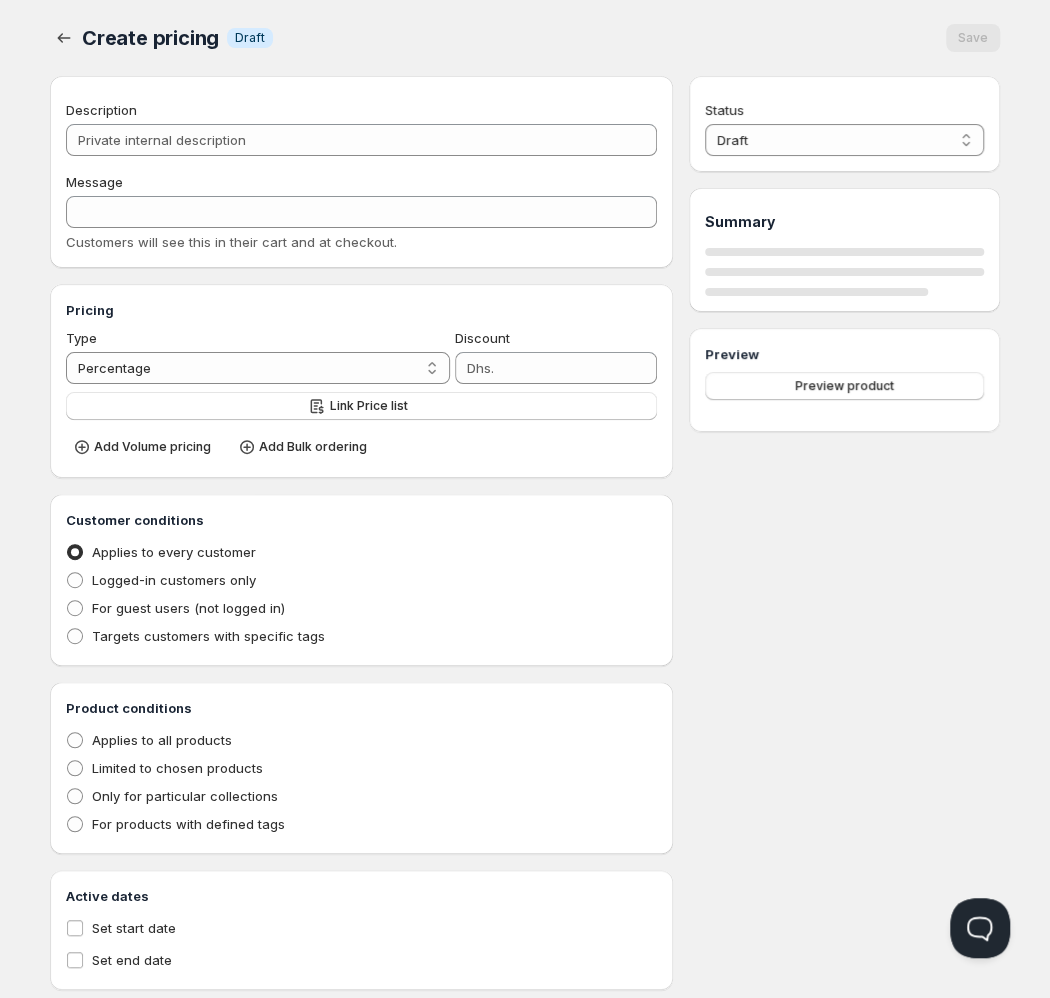 type on "PL Diamond" 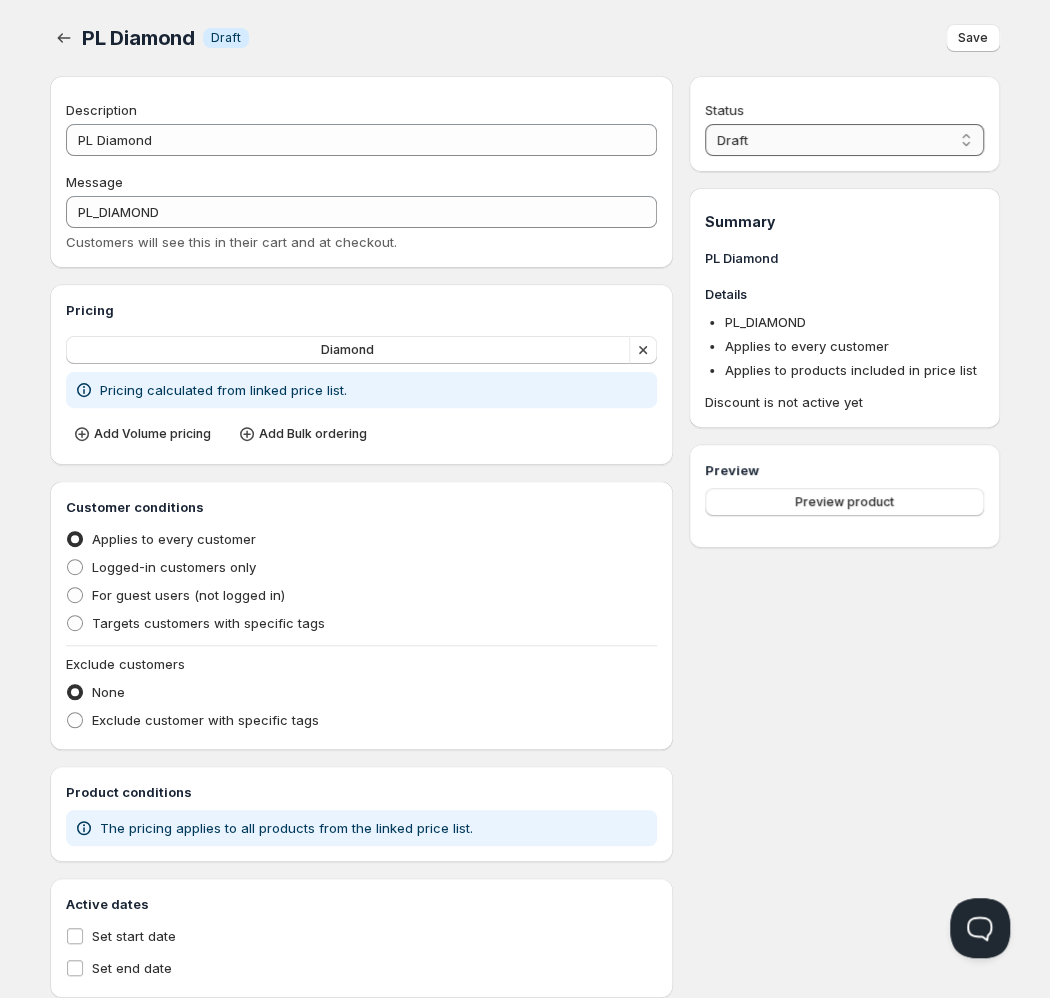 click on "Draft Active" at bounding box center (844, 140) 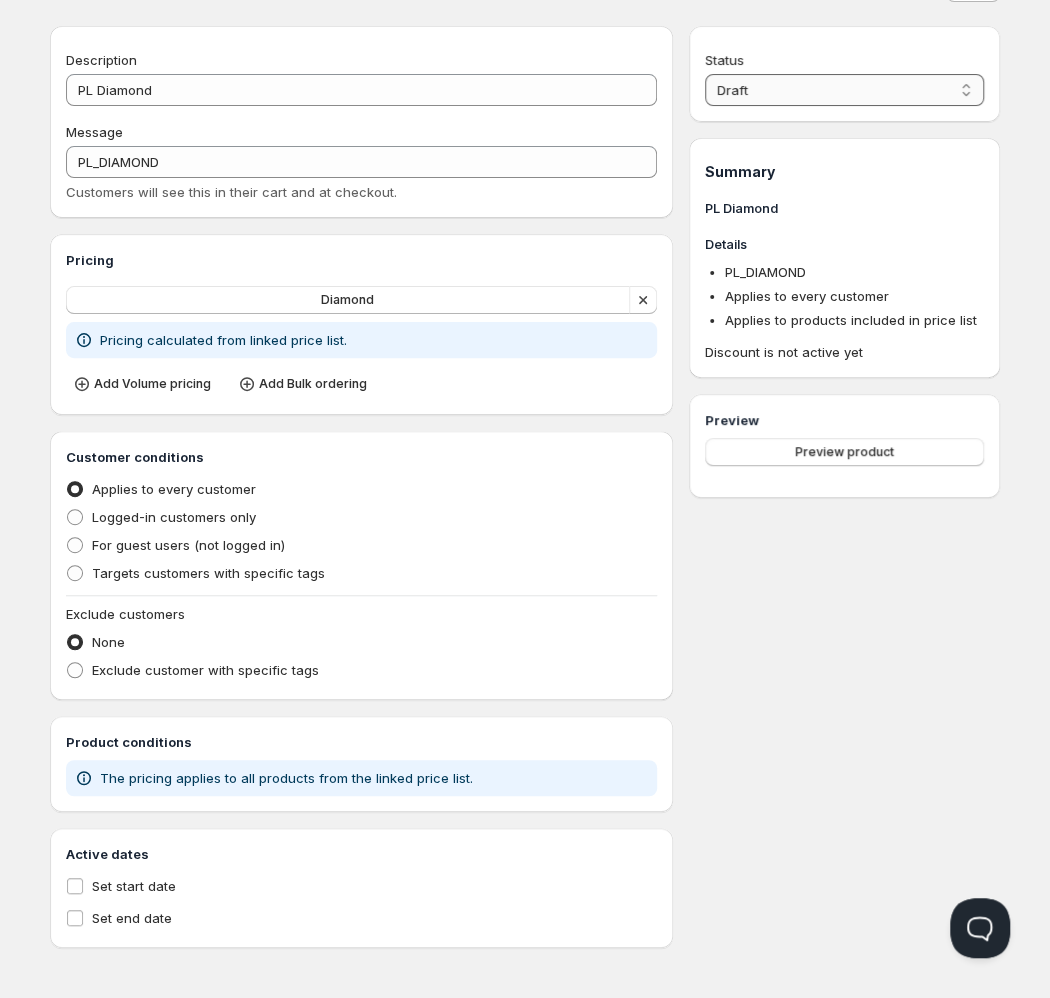 scroll, scrollTop: 0, scrollLeft: 0, axis: both 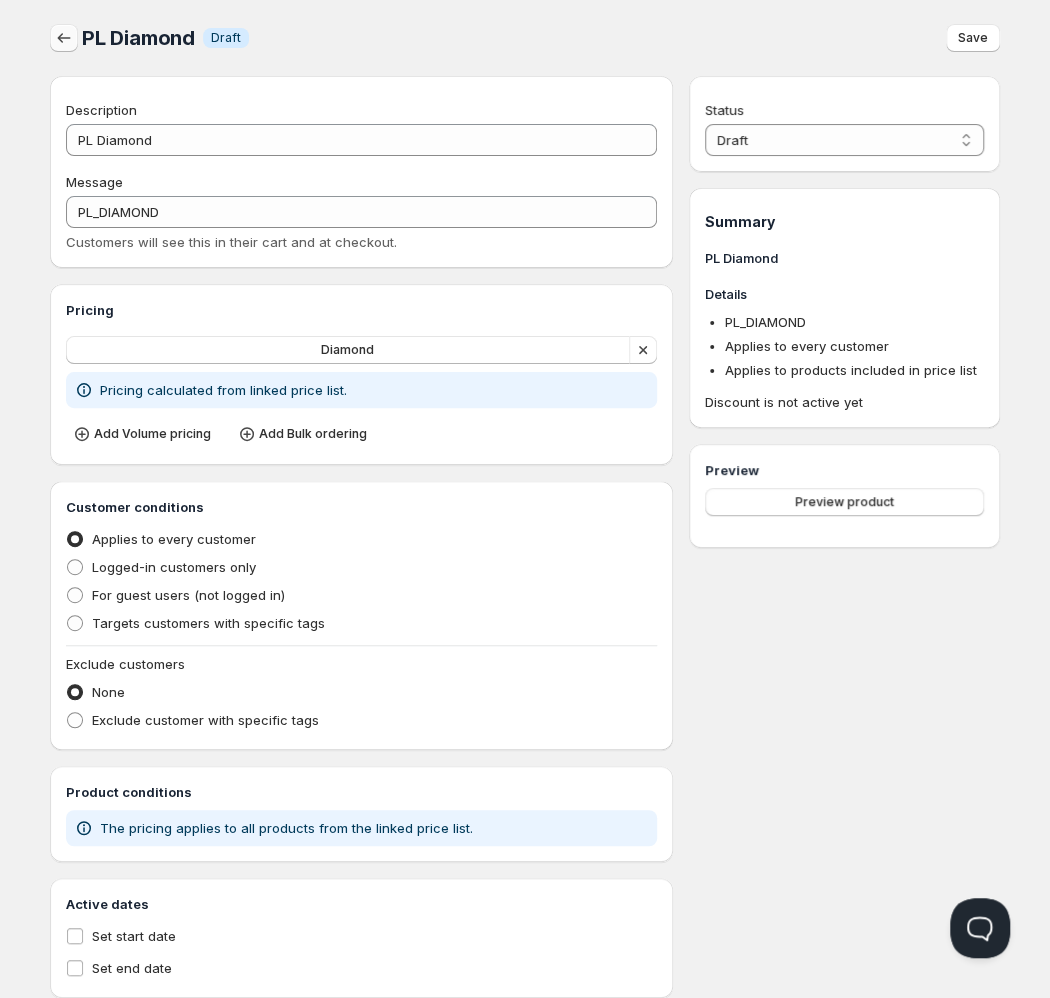 click at bounding box center [64, 38] 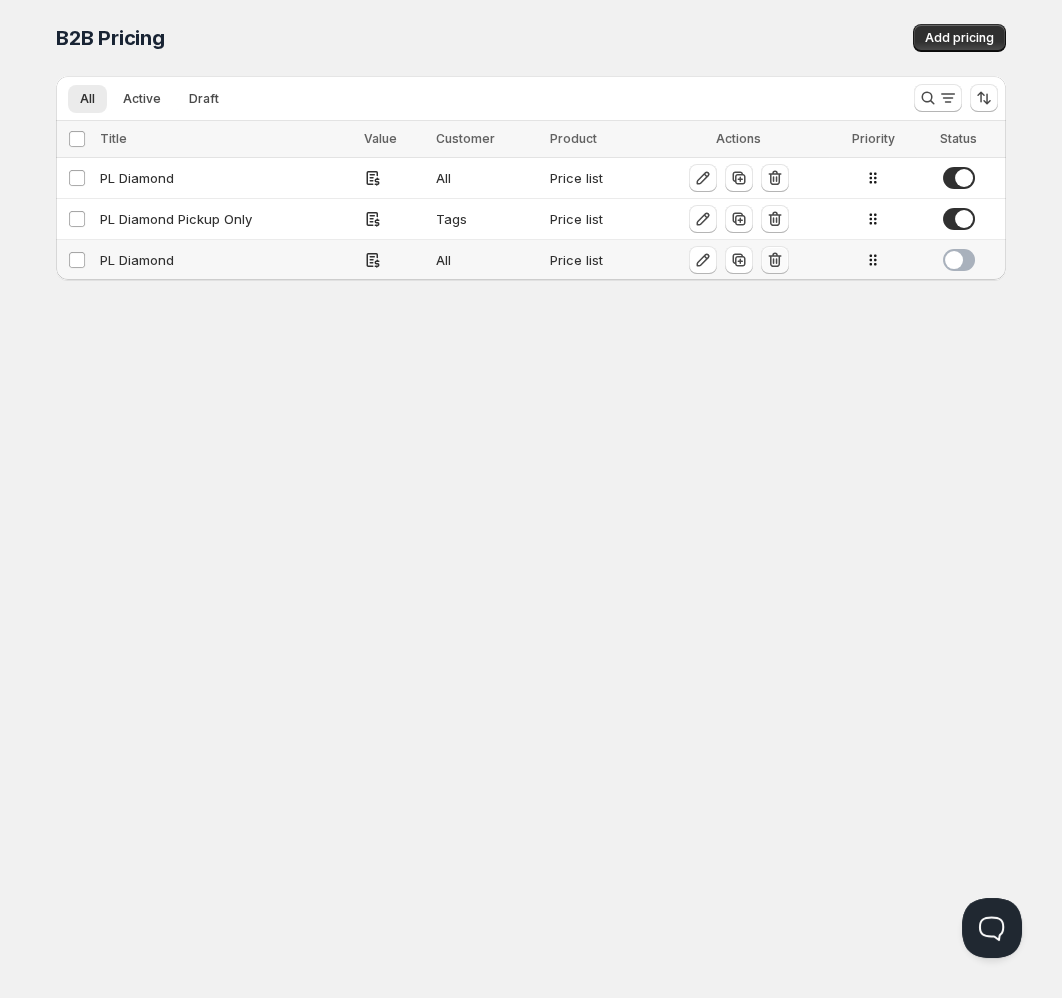 click 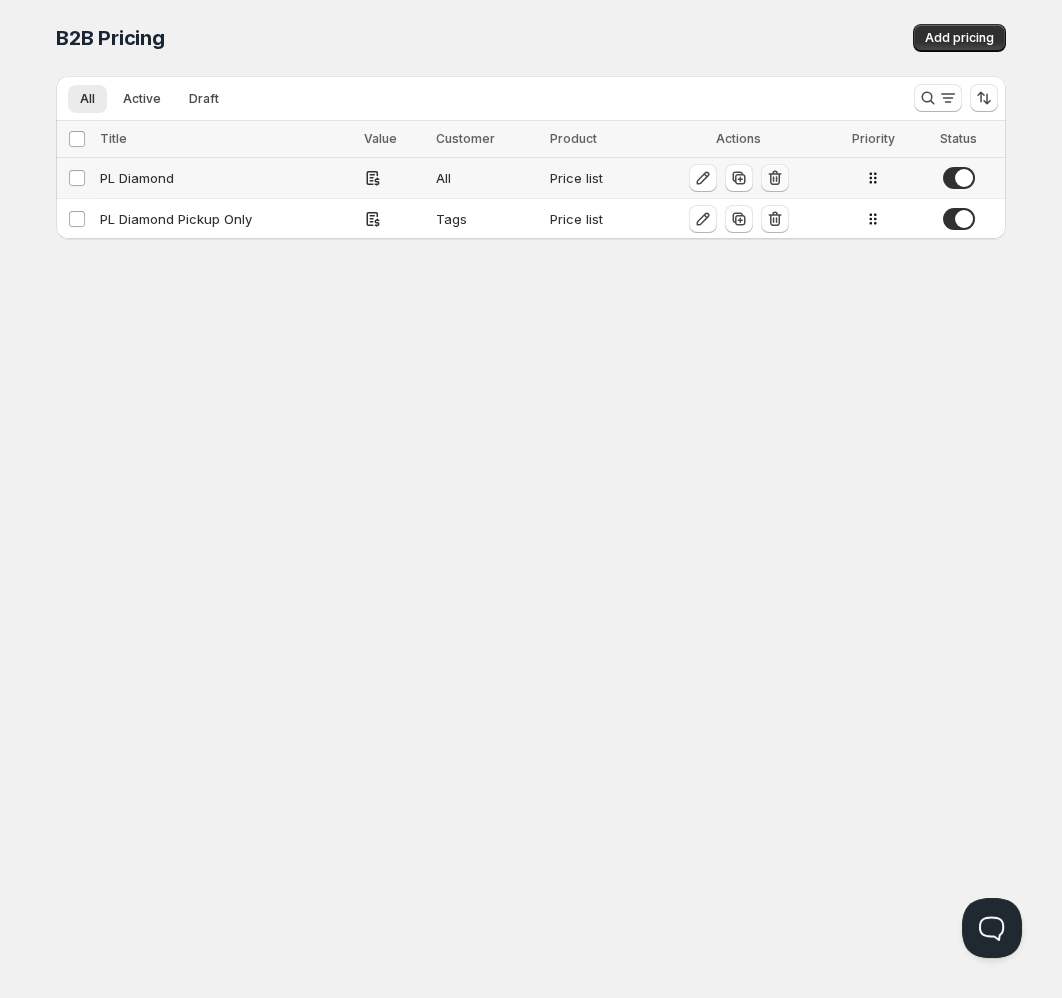 click 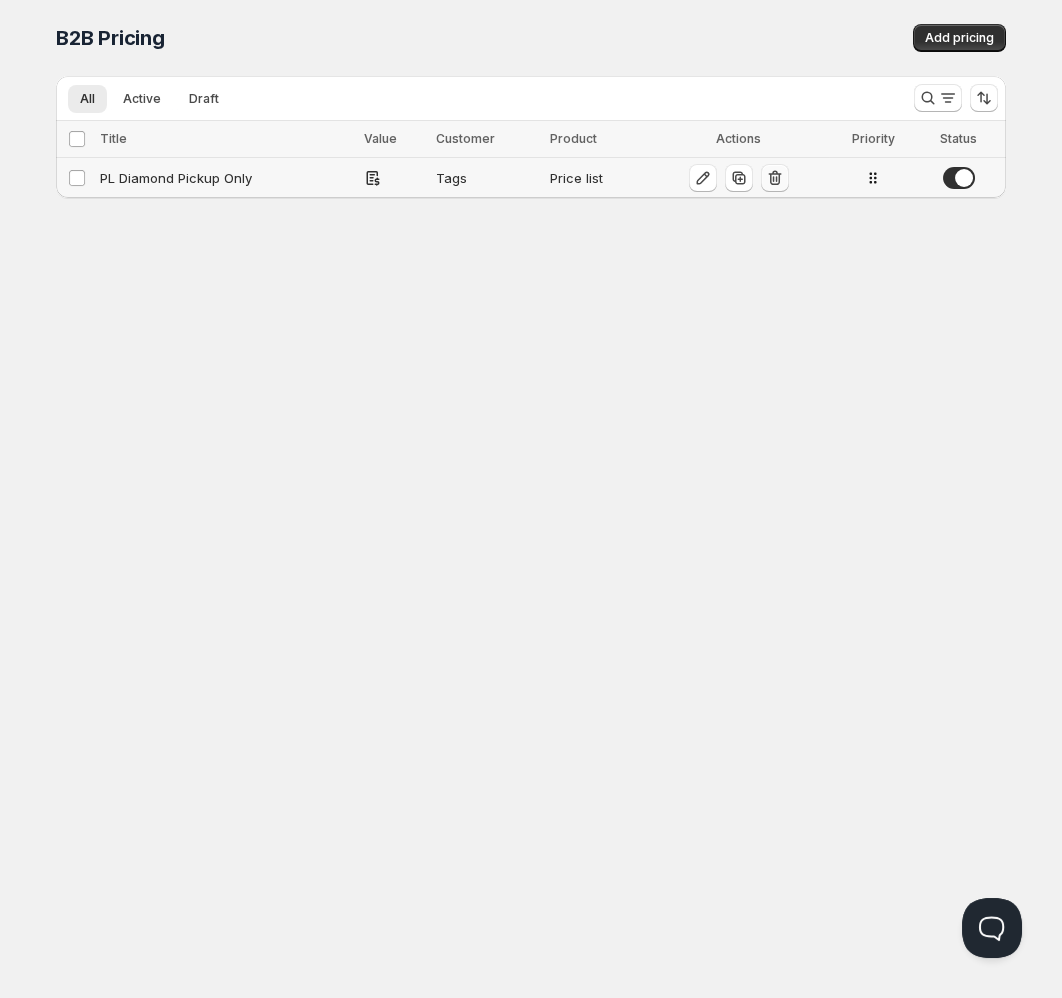 click 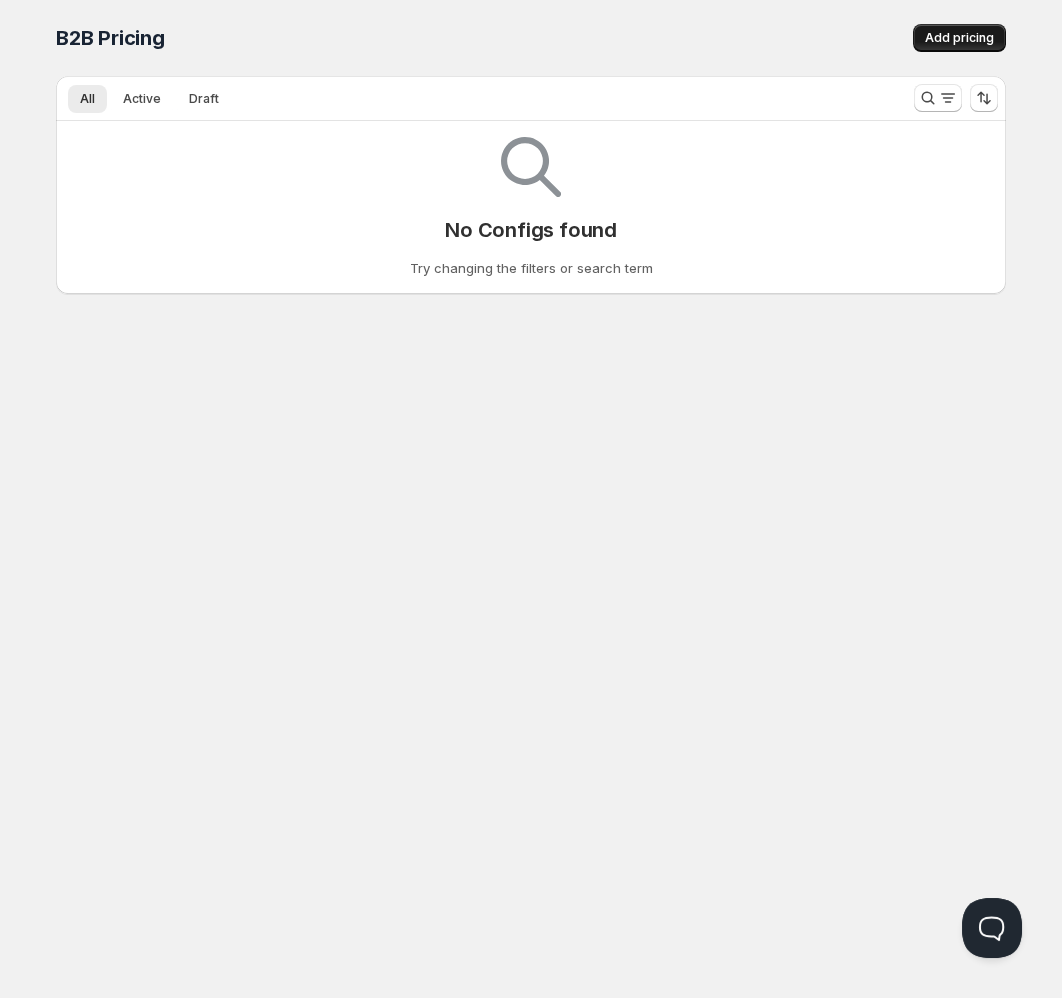 click on "Add pricing" at bounding box center (959, 38) 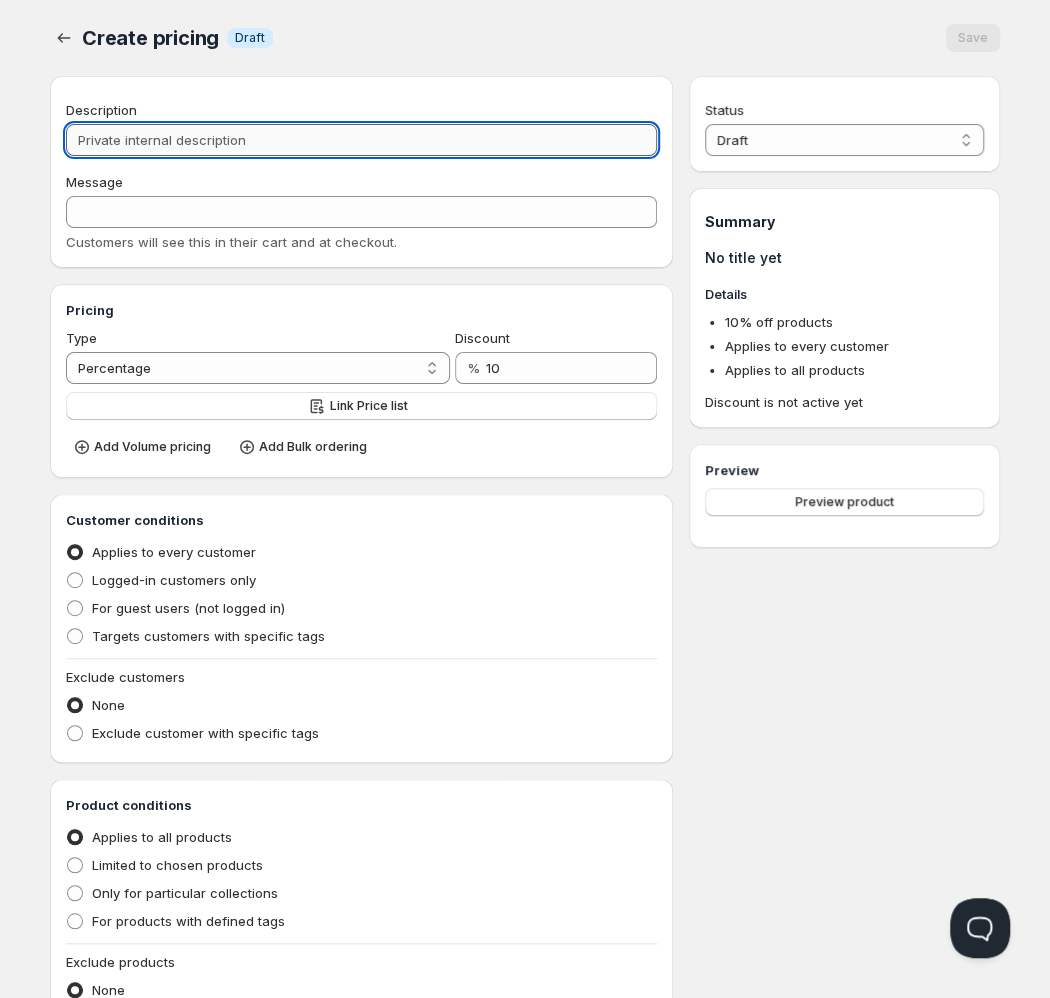 click on "Description" at bounding box center (361, 140) 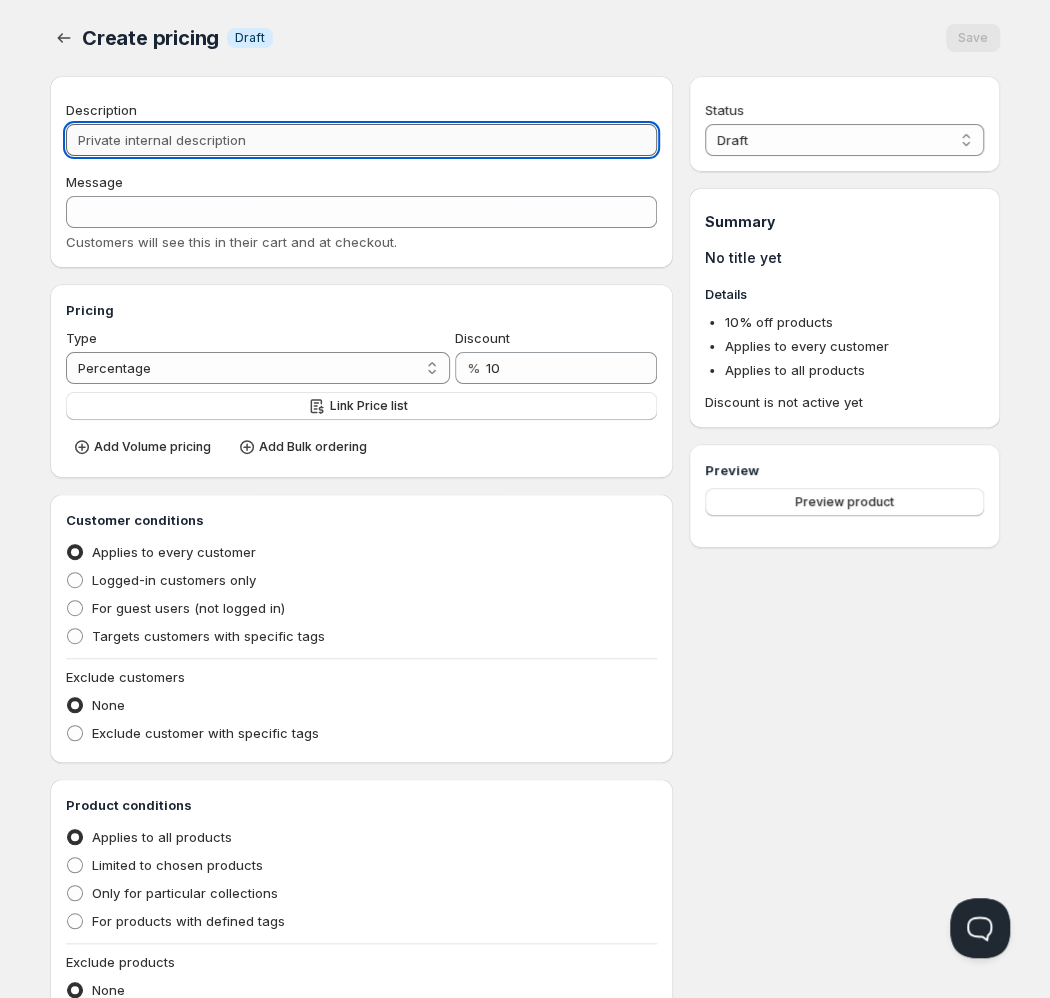 type on "D" 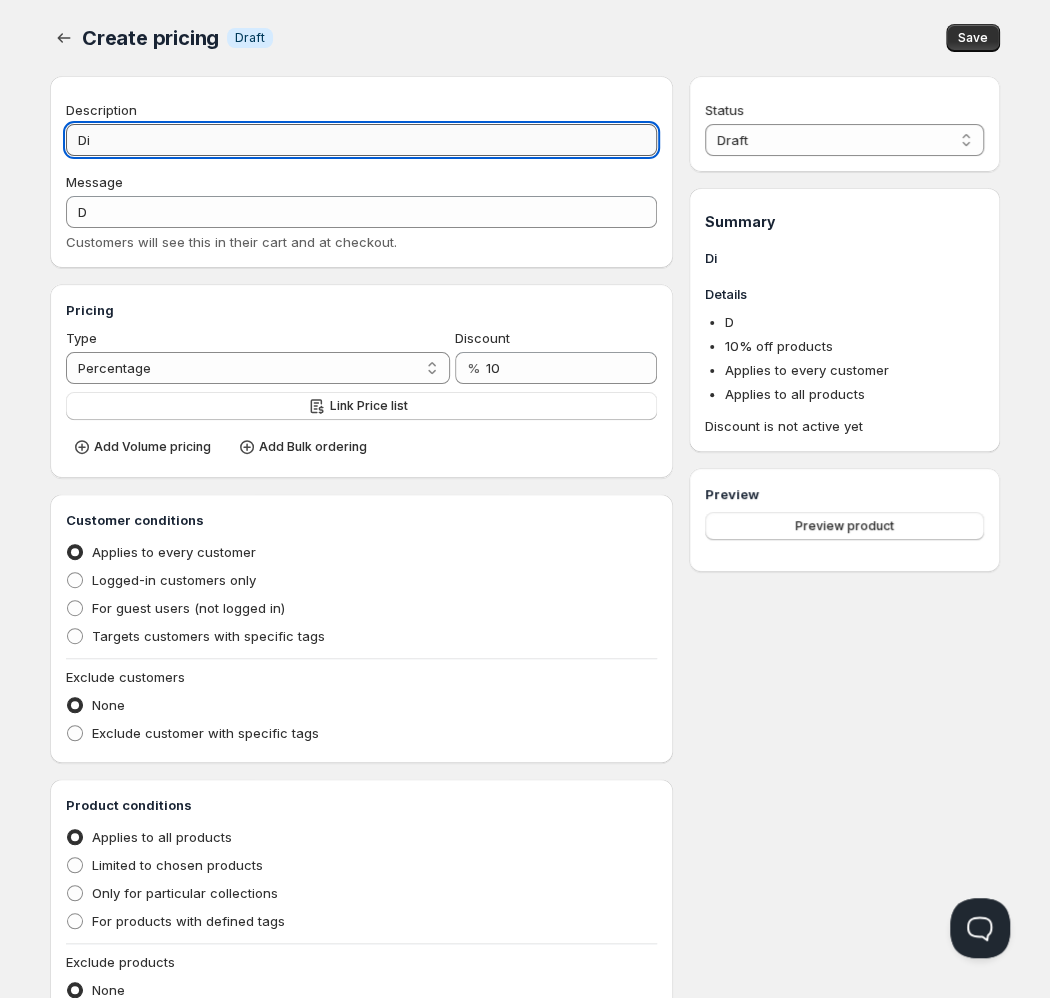 type on "Dia" 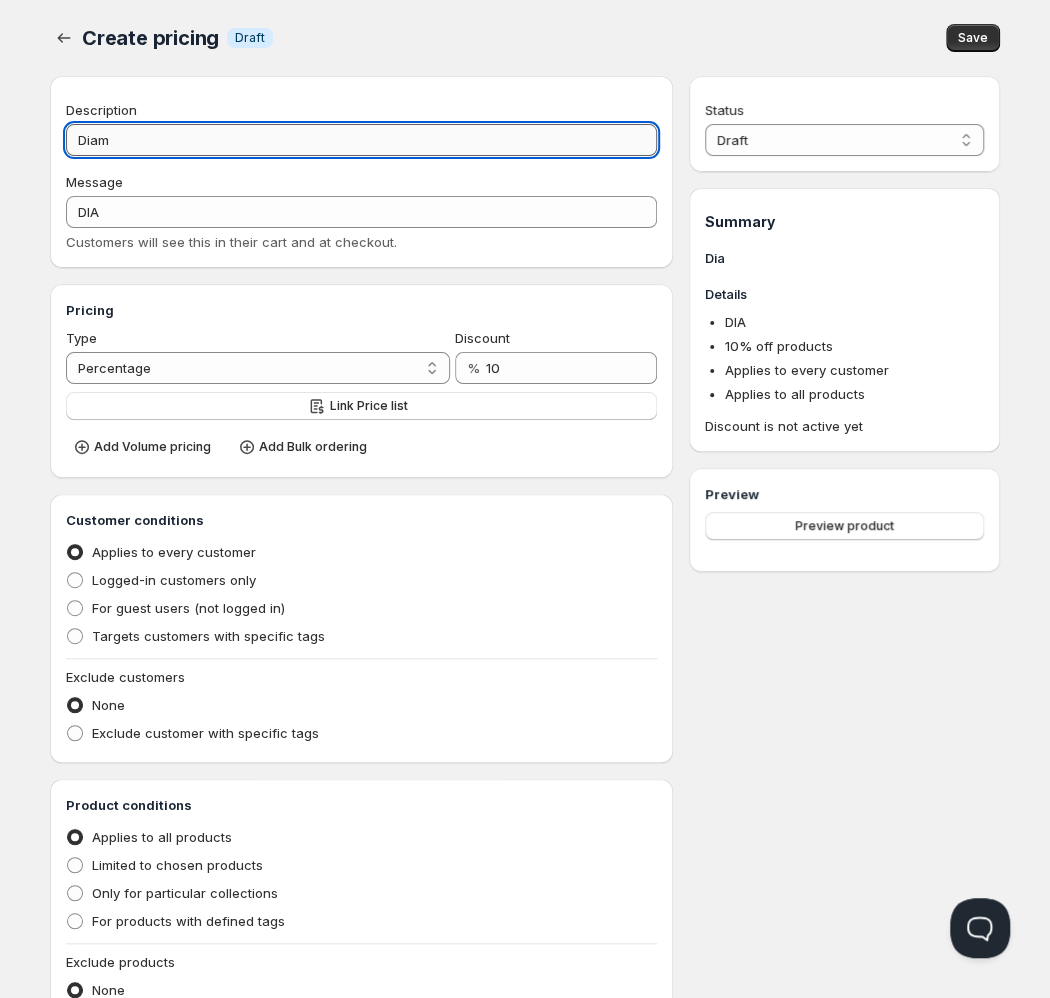 type on "Diamo" 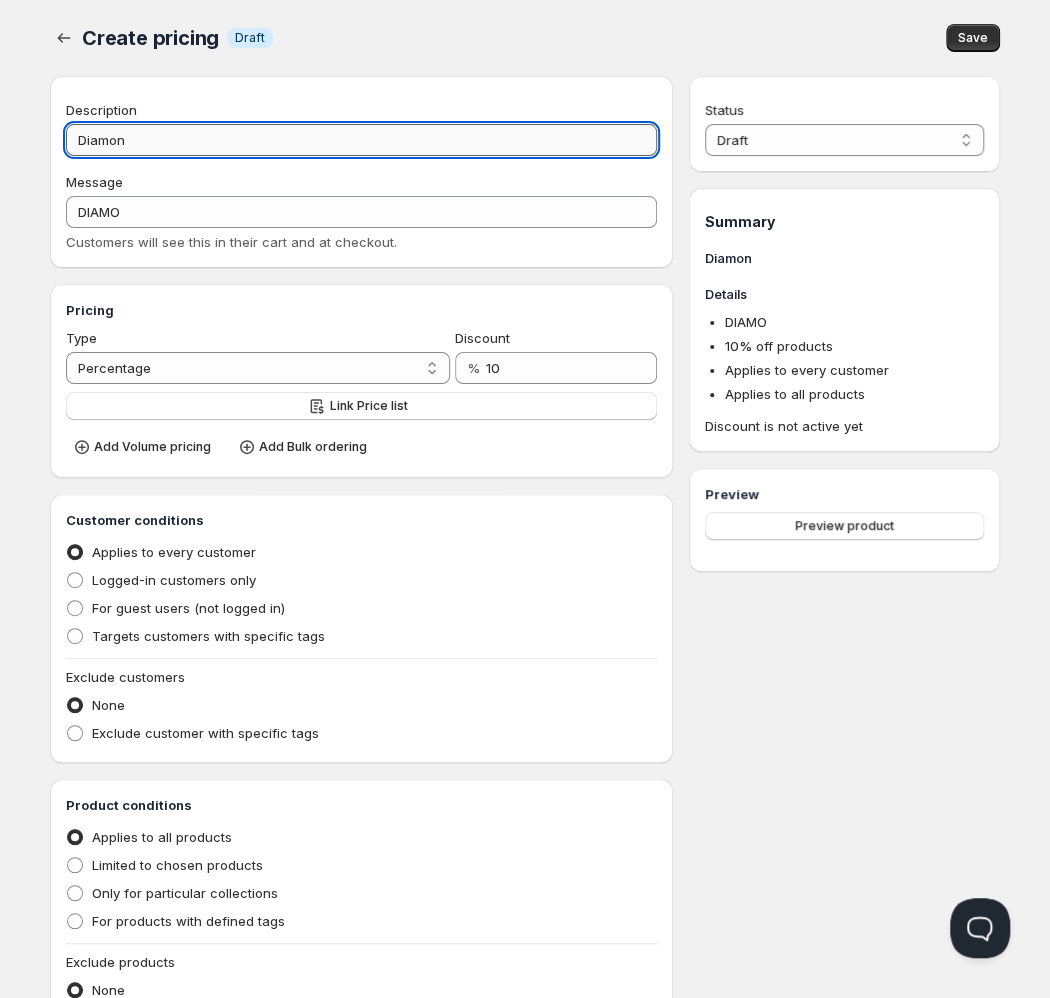 type on "Diamond" 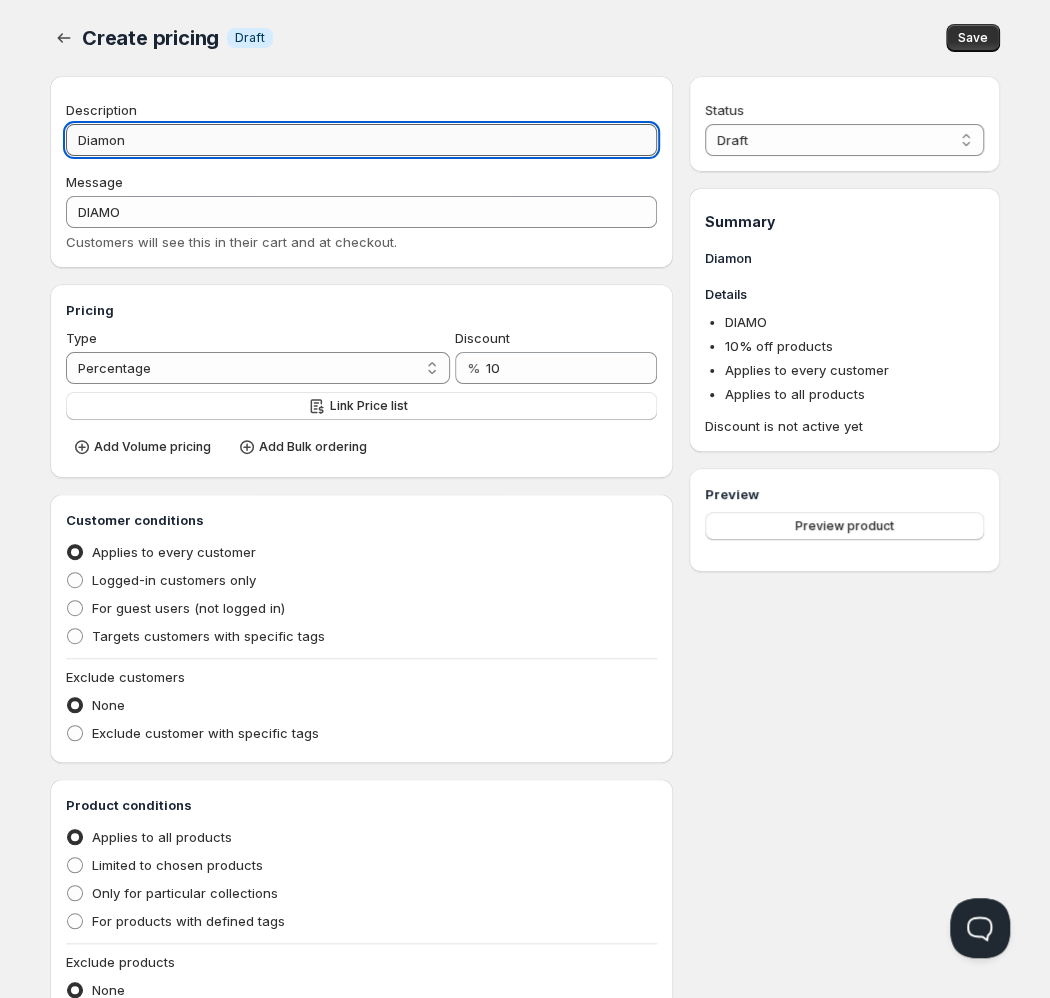 type on "DIAMOND" 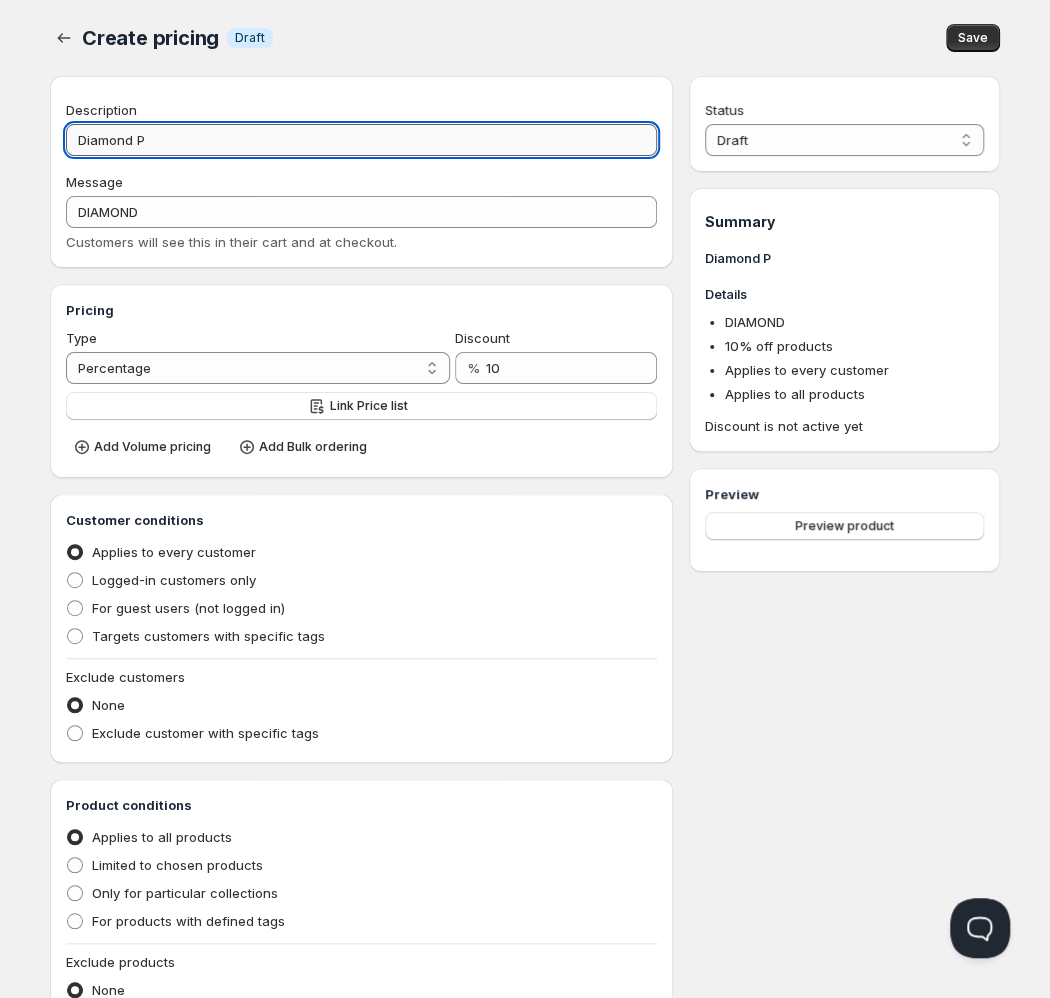 type on "Diamond PI" 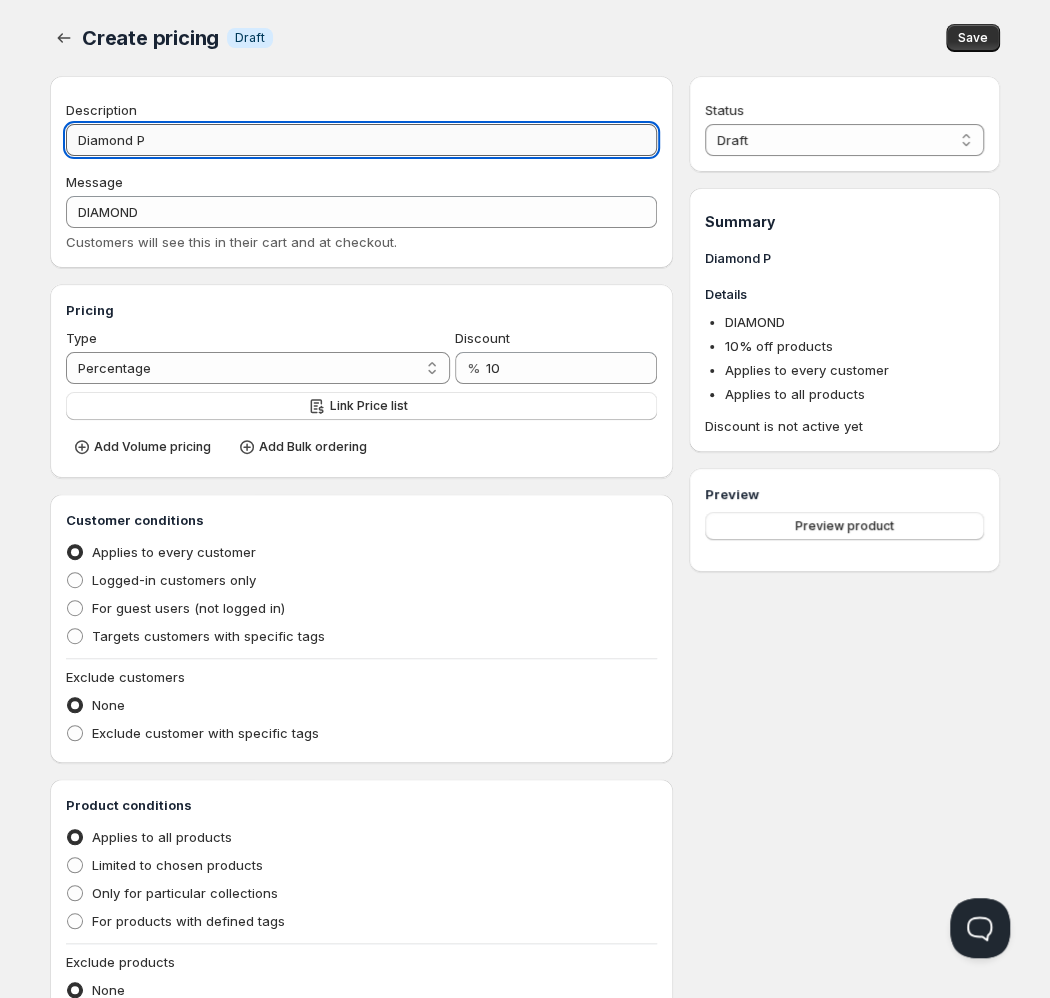 type on "DIAMOND_PI" 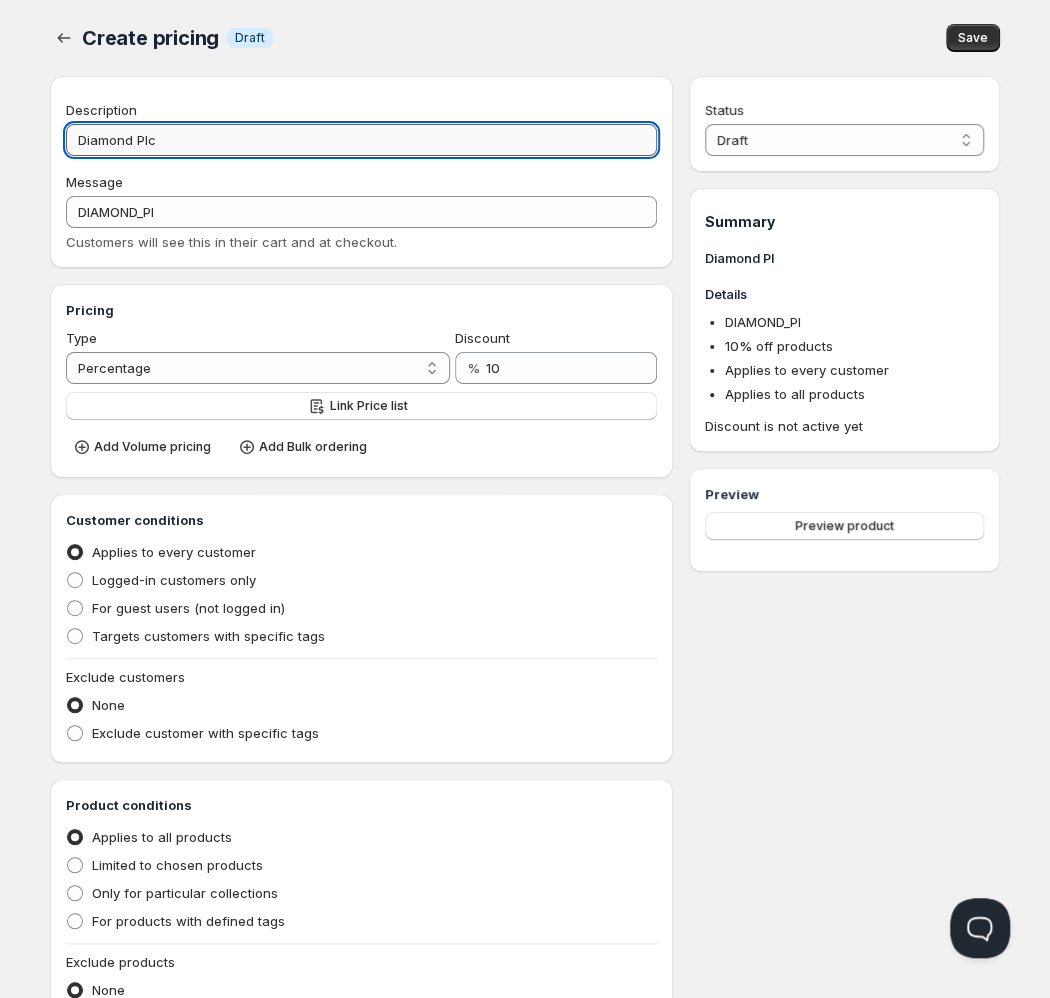 type on "Diamond PIck" 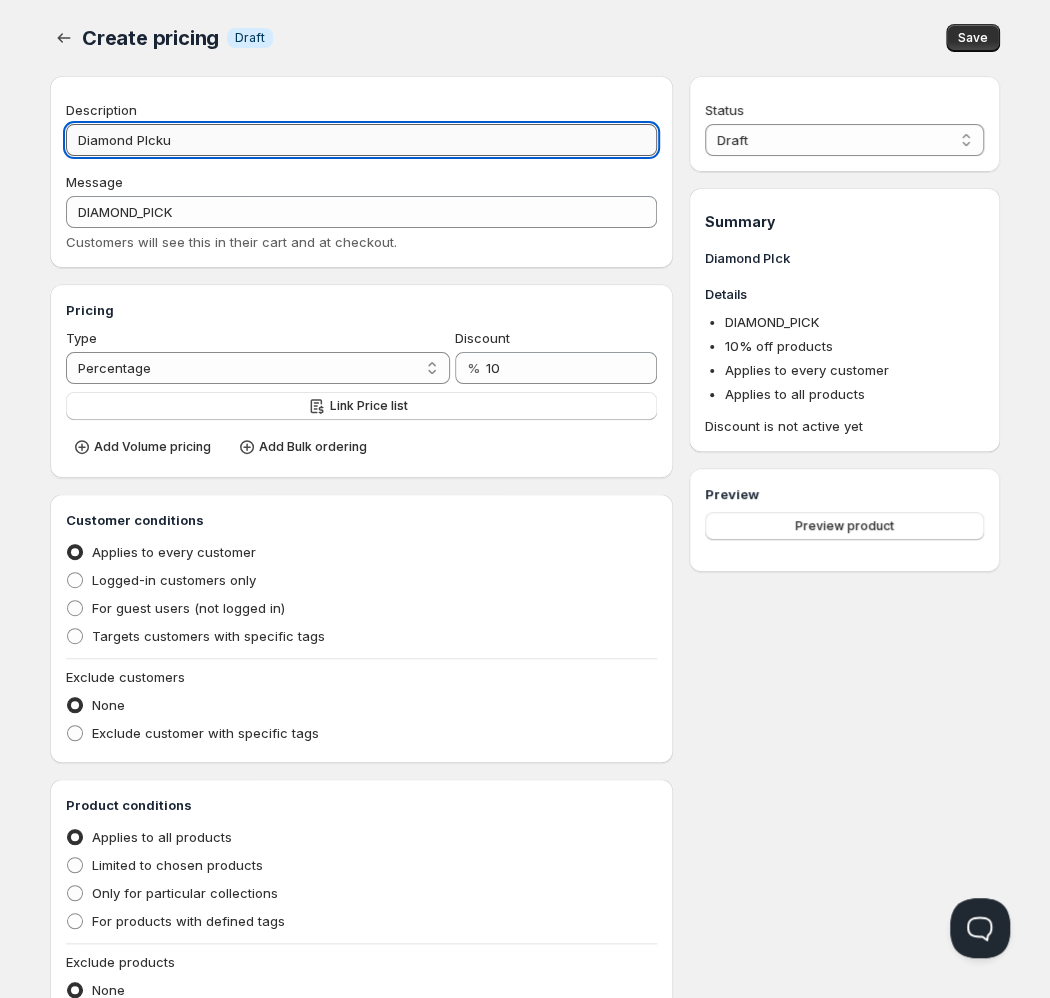 type on "Diamond PIckup" 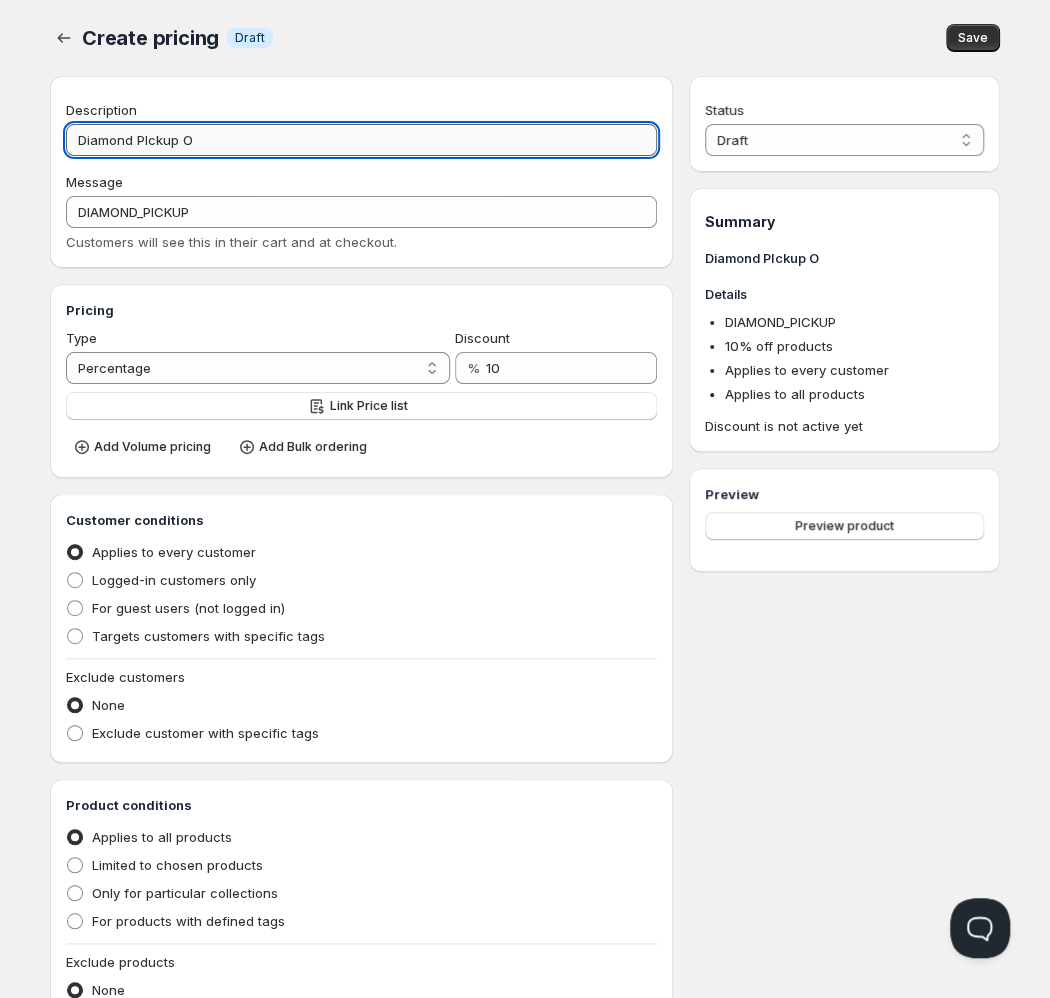 type on "Diamond PIckup On" 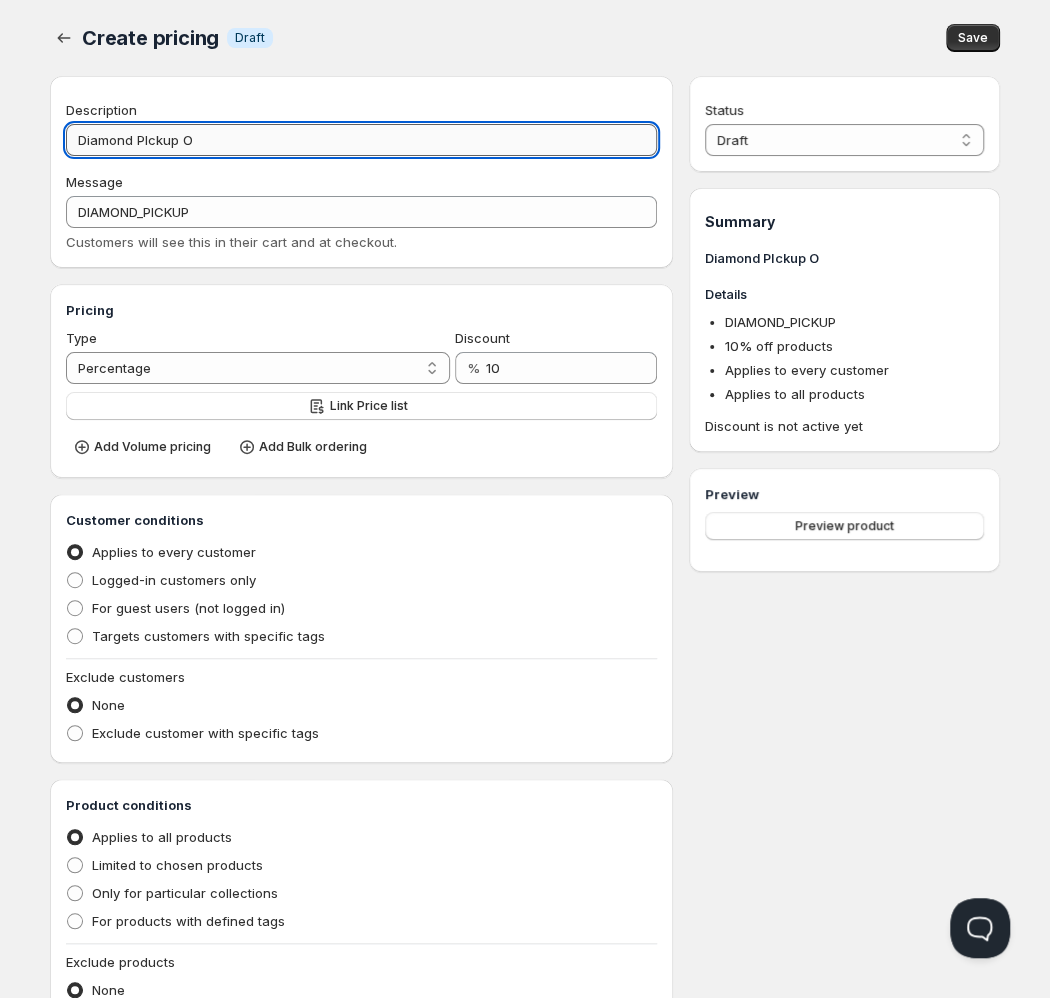 type on "DIAMOND_PICKUP_ON" 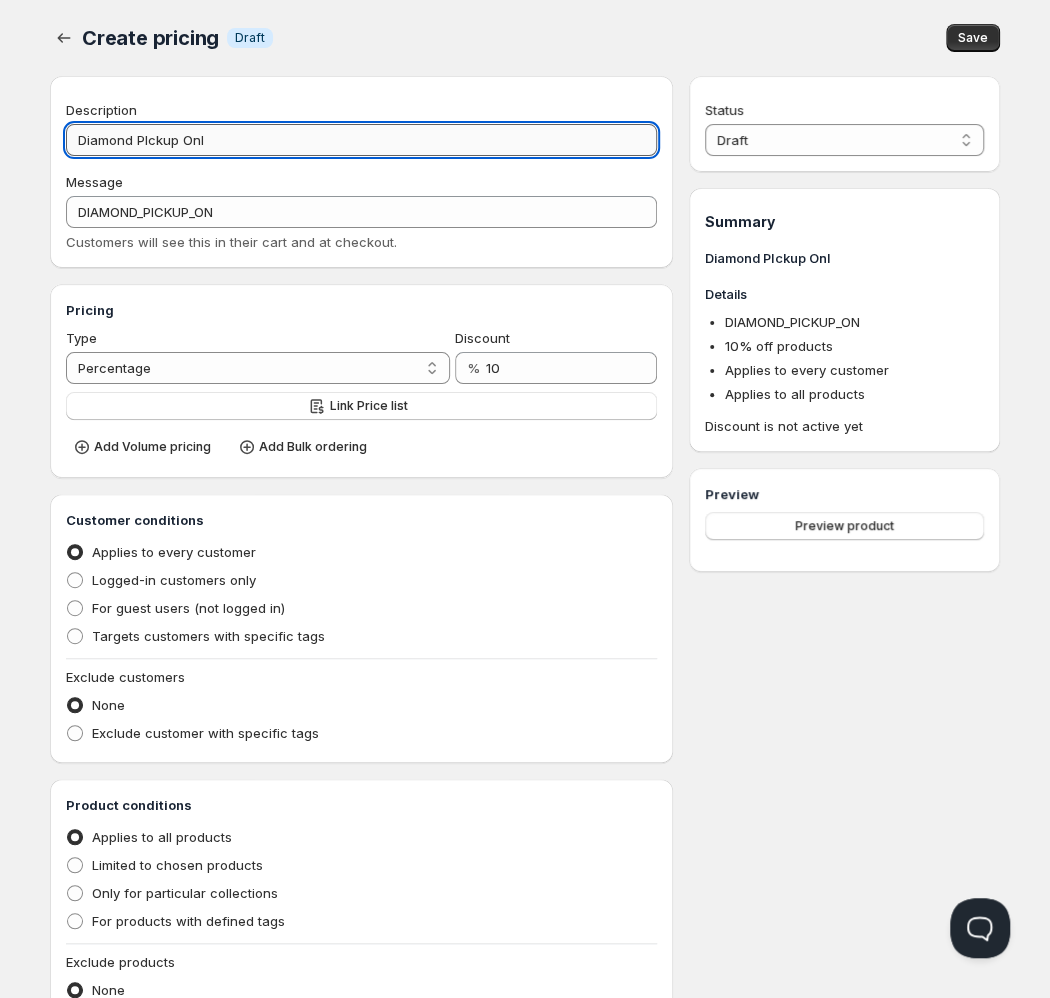type on "Diamond PIckup Only" 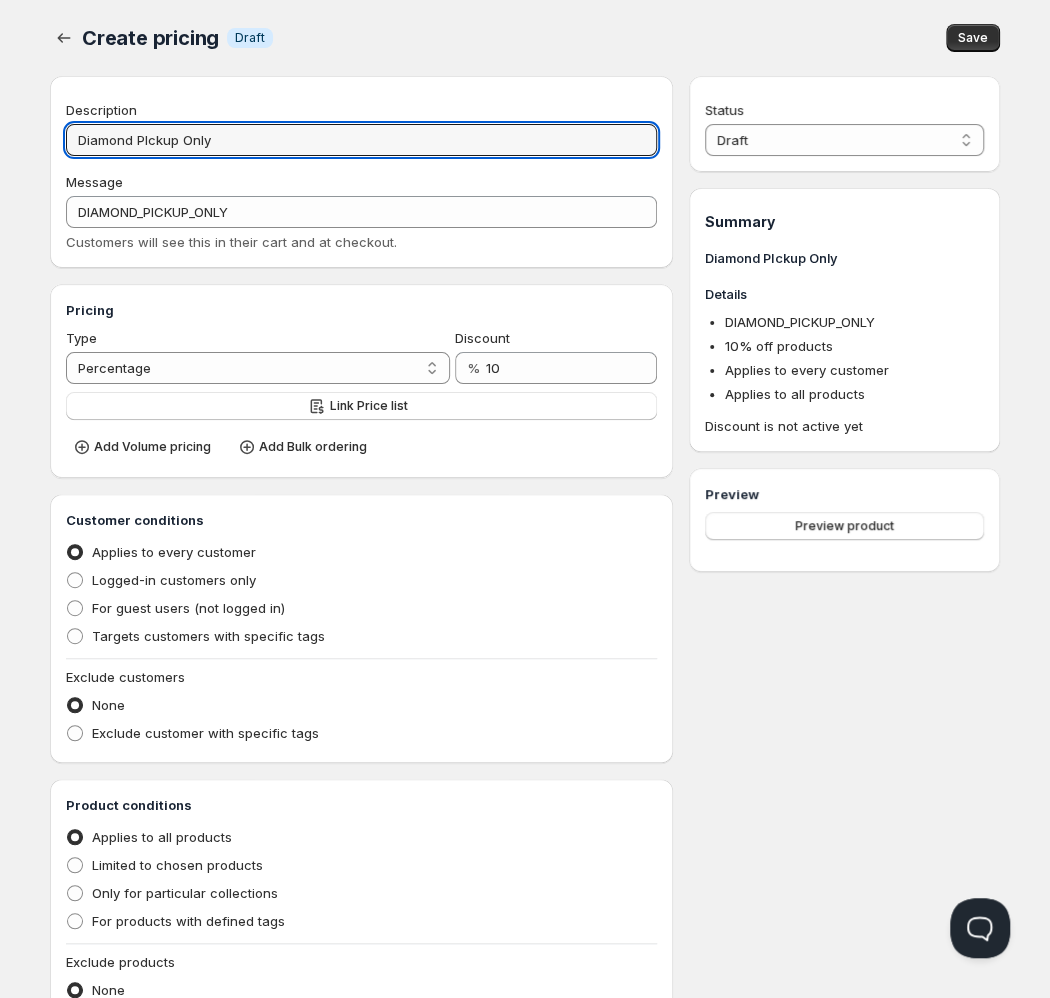 type on "Diamond PIckup Only" 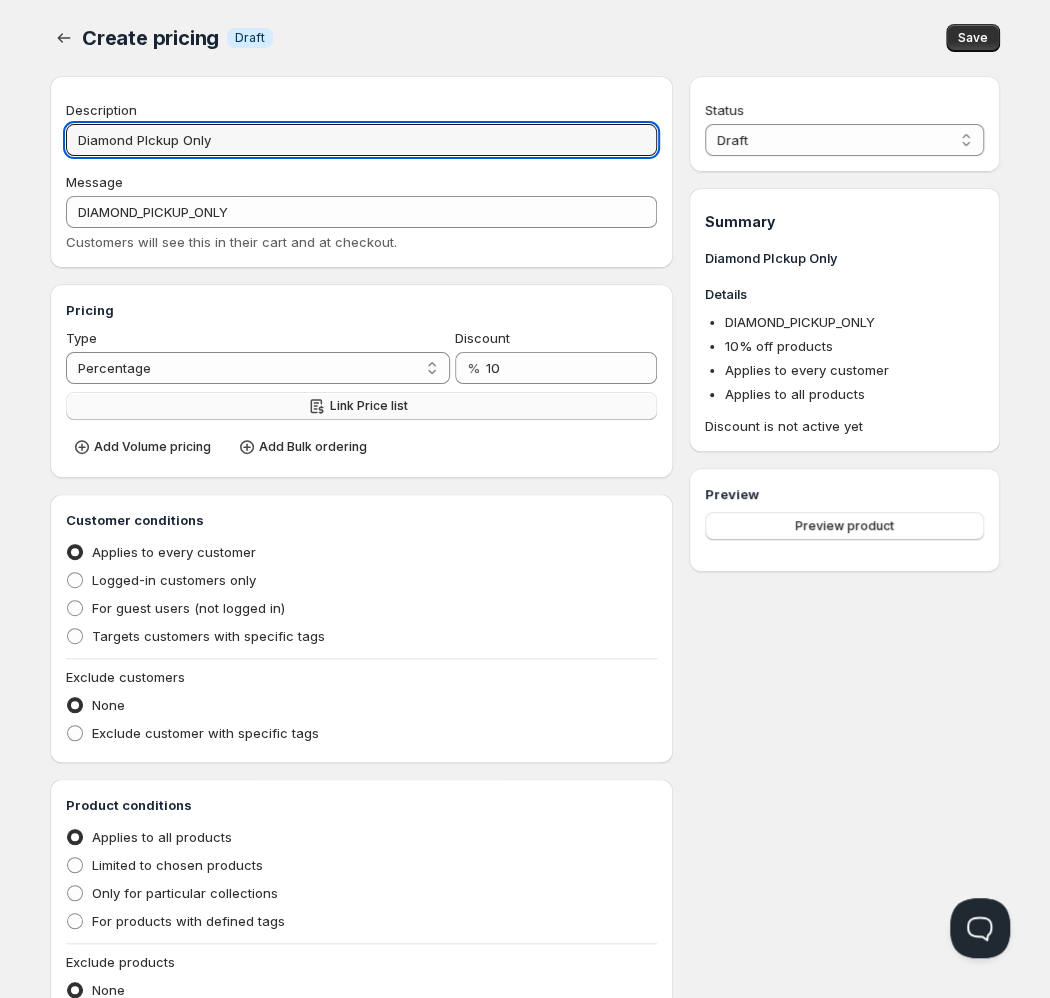 click 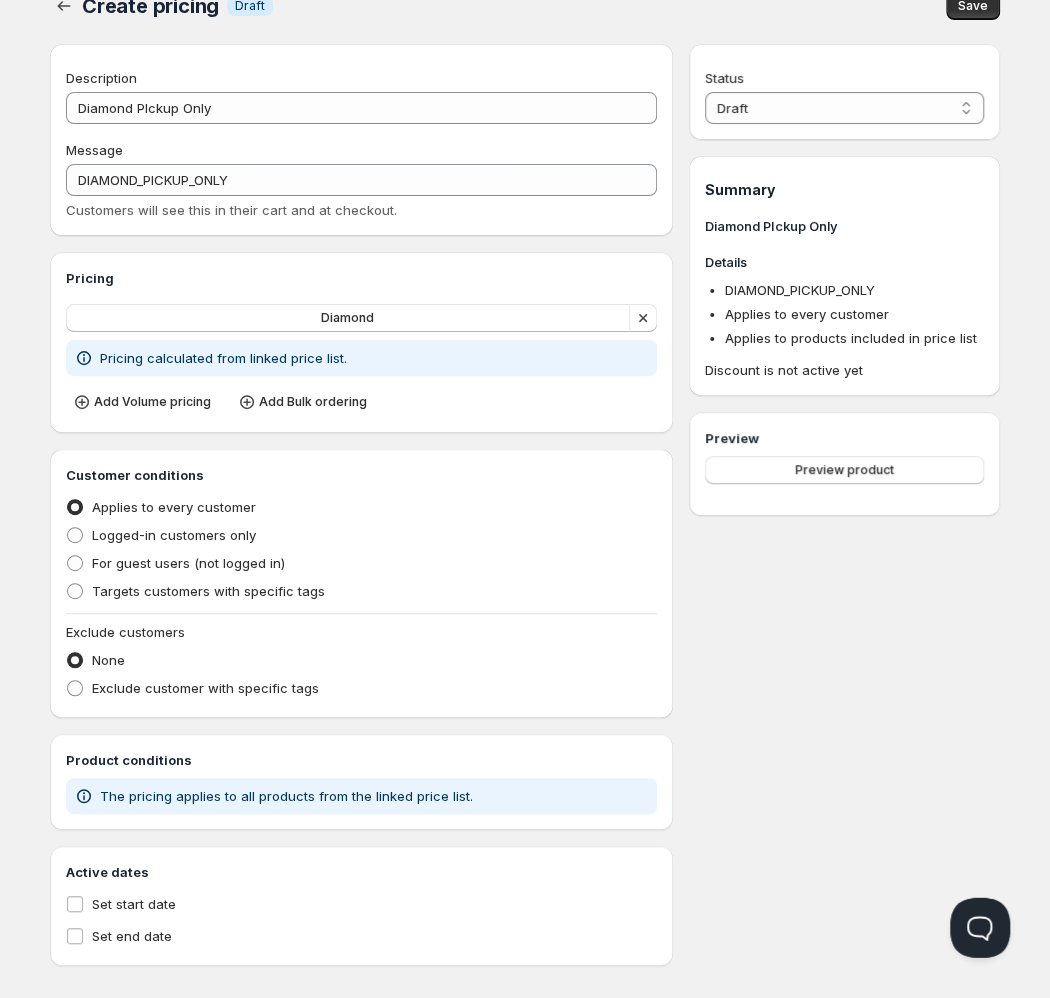scroll, scrollTop: 33, scrollLeft: 0, axis: vertical 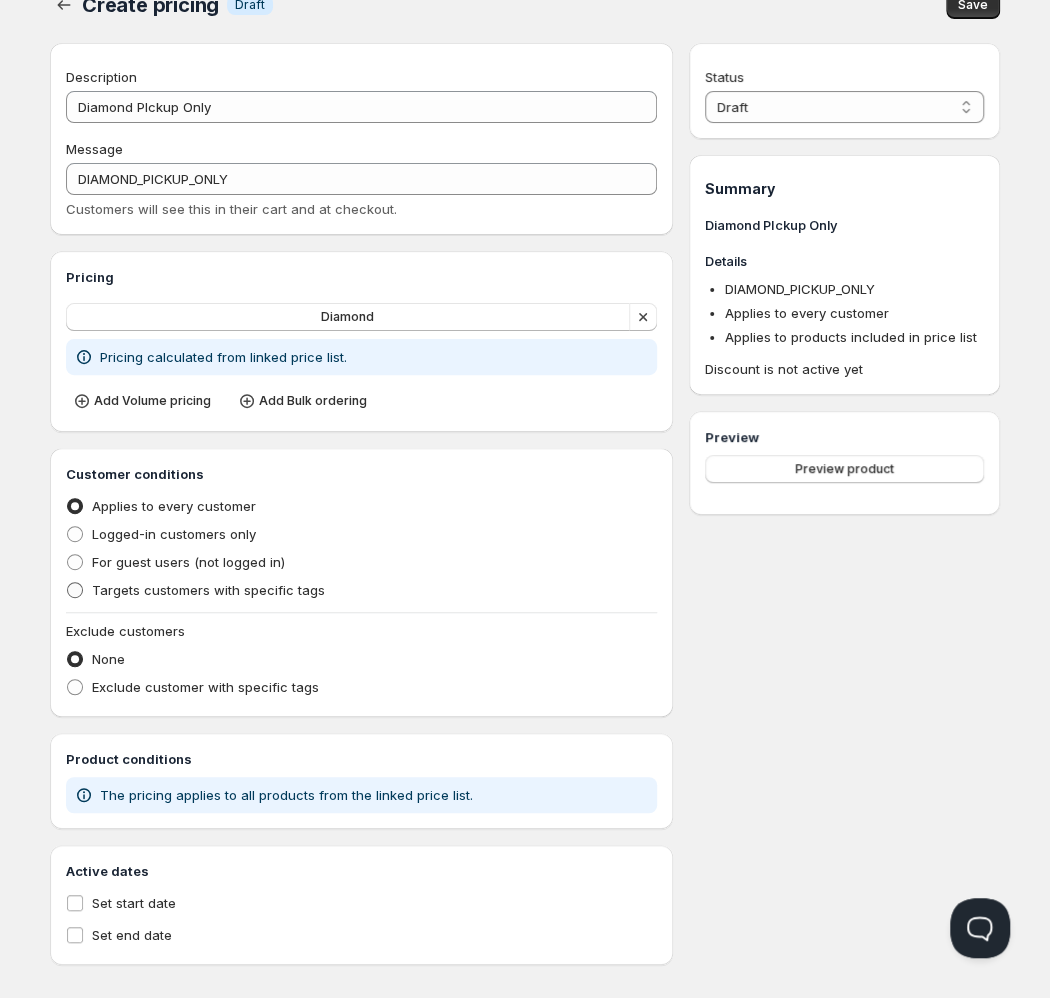 click on "Targets customers with specific tags" at bounding box center [208, 590] 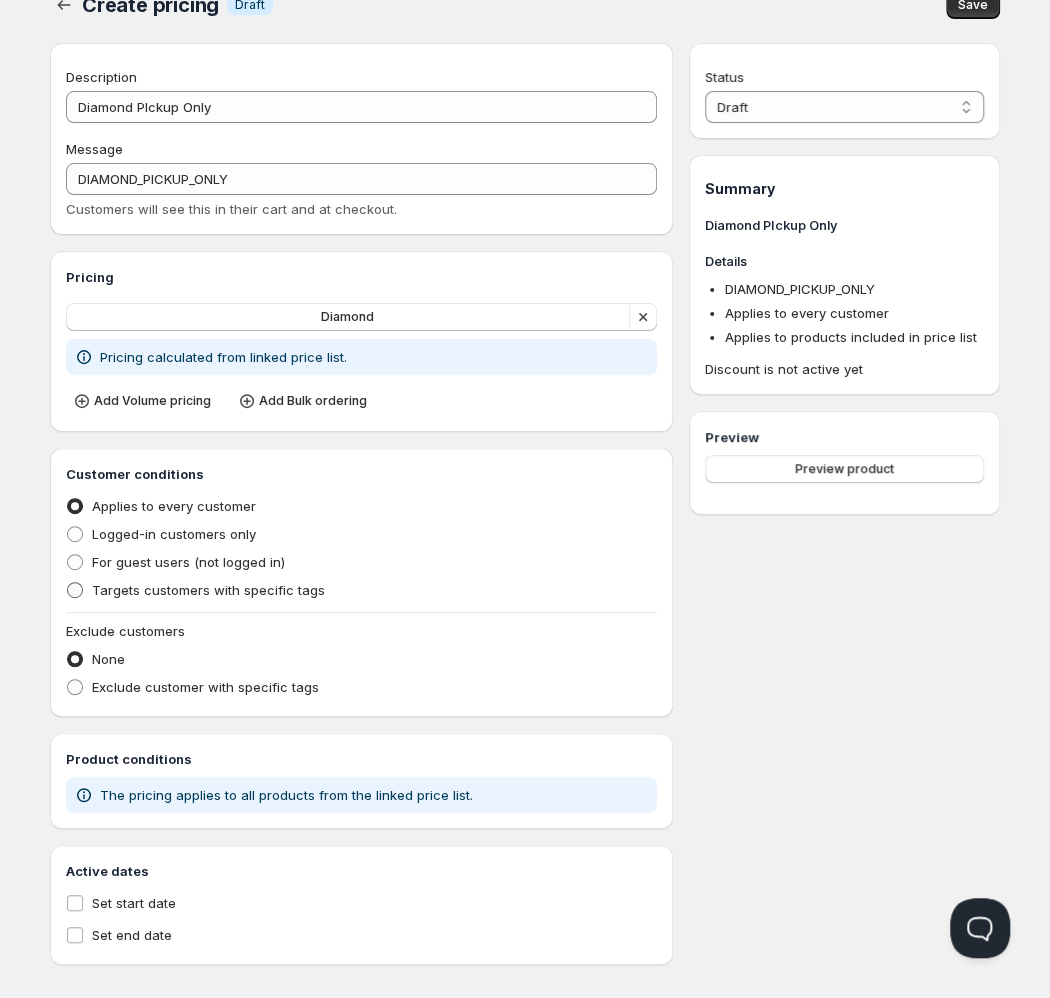 radio on "true" 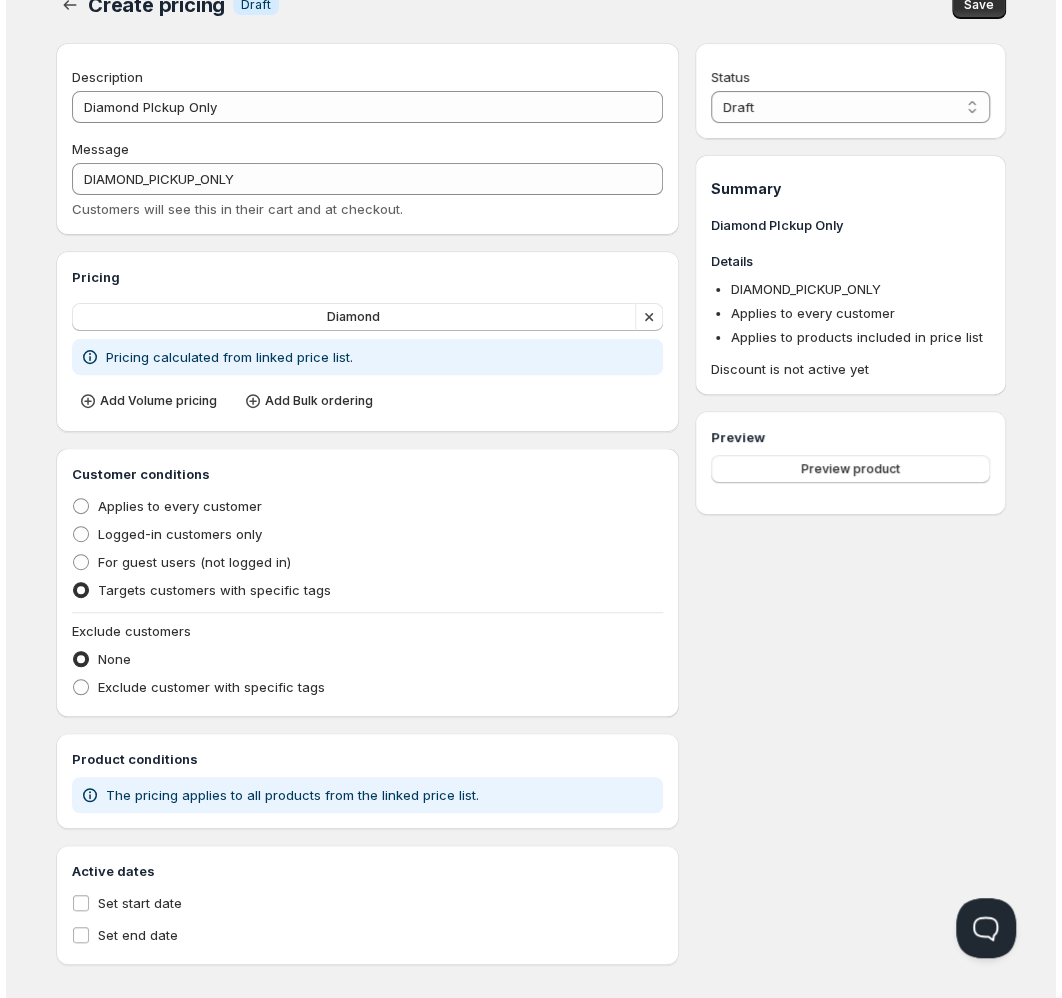 scroll, scrollTop: 1, scrollLeft: 0, axis: vertical 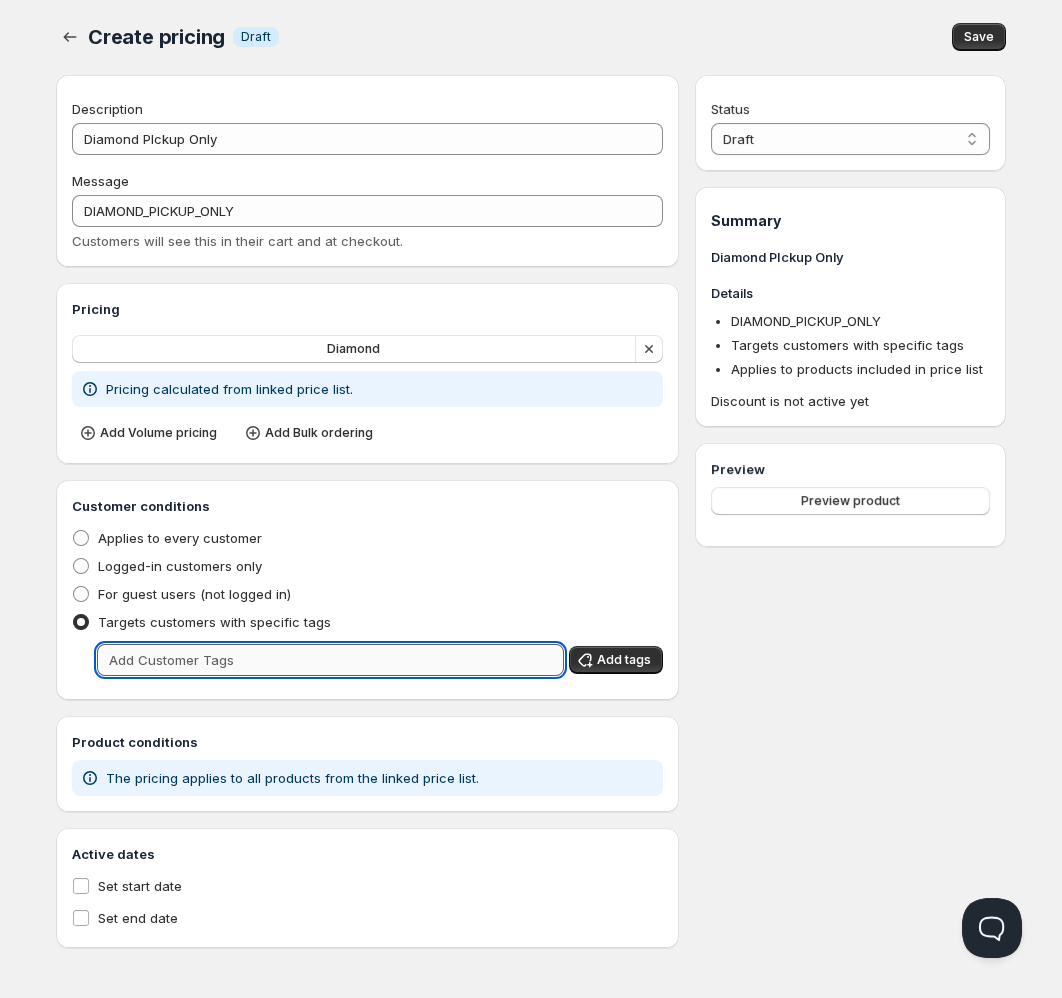 click at bounding box center [330, 660] 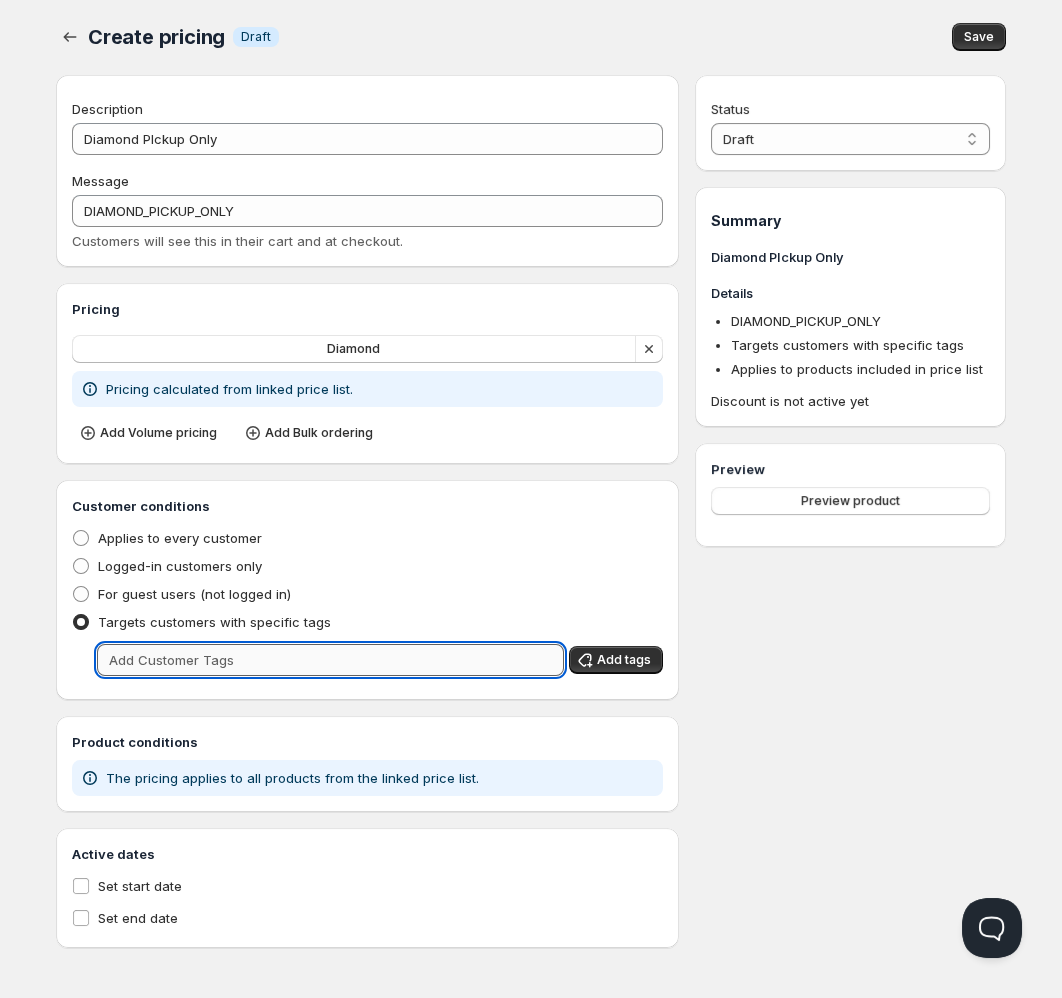type on "d" 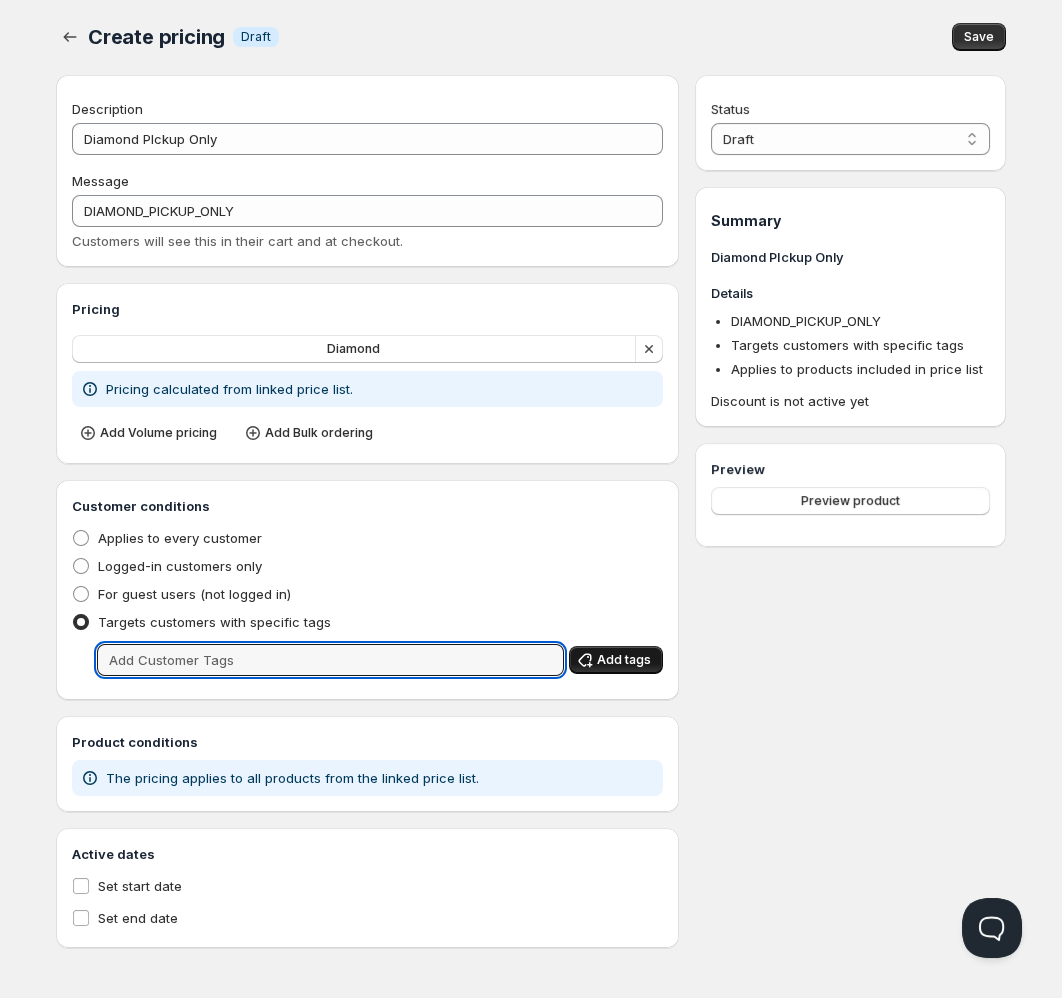 click on "Add tags" at bounding box center (624, 660) 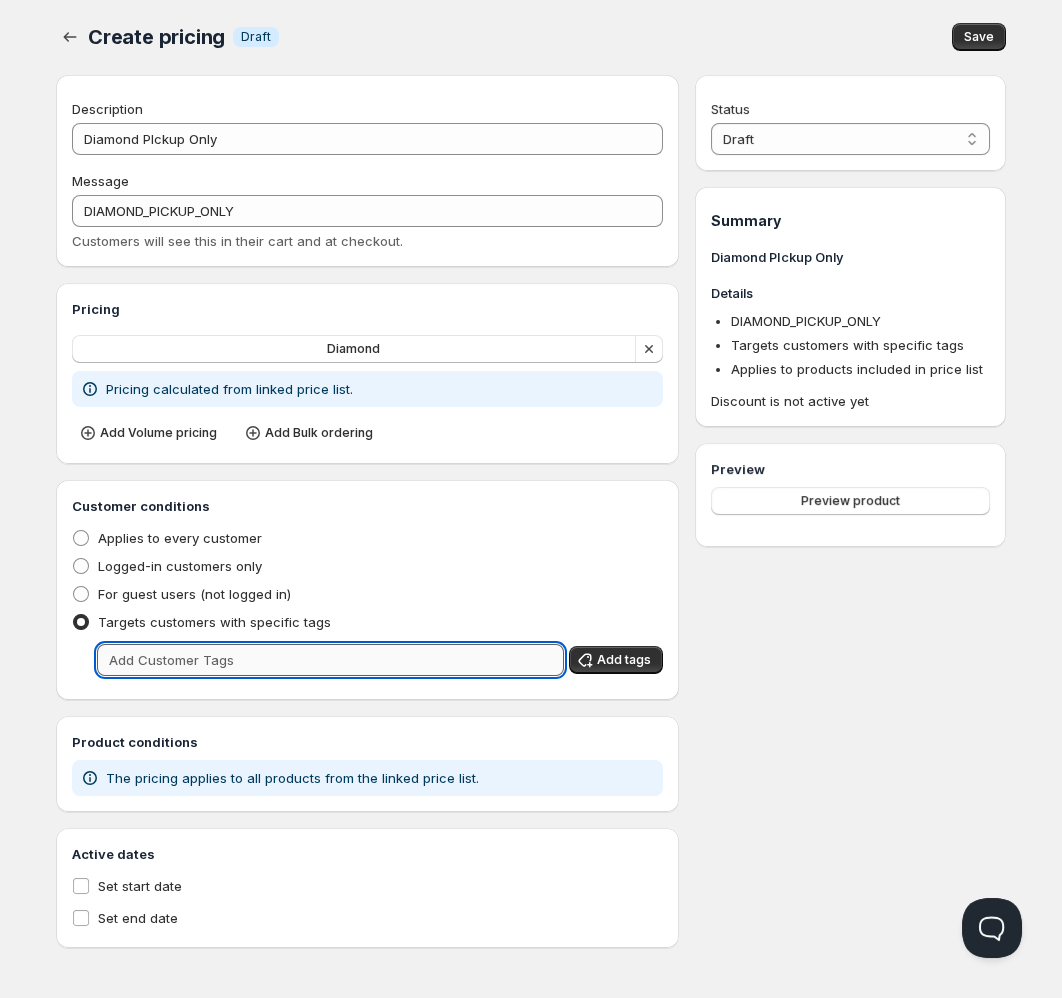 click at bounding box center [330, 660] 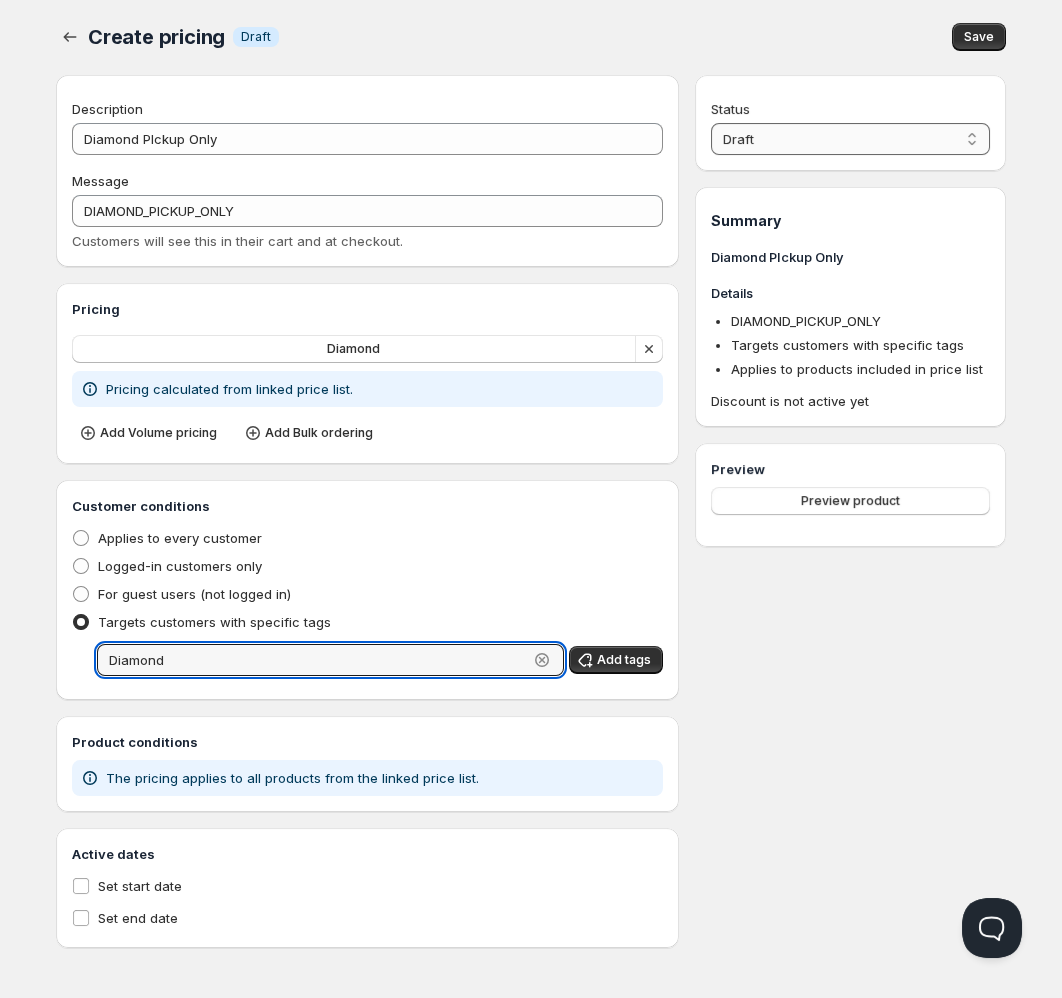 type on "Diamond" 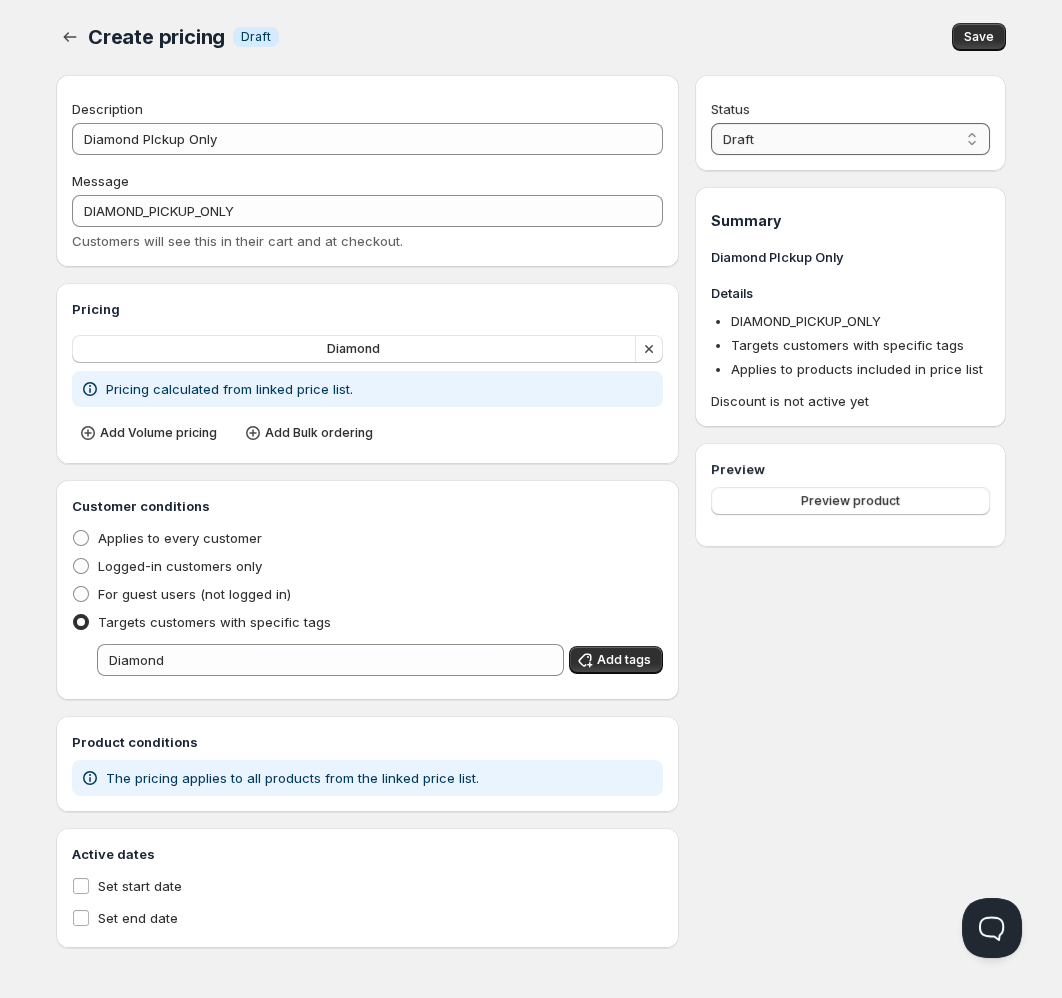 select on "1" 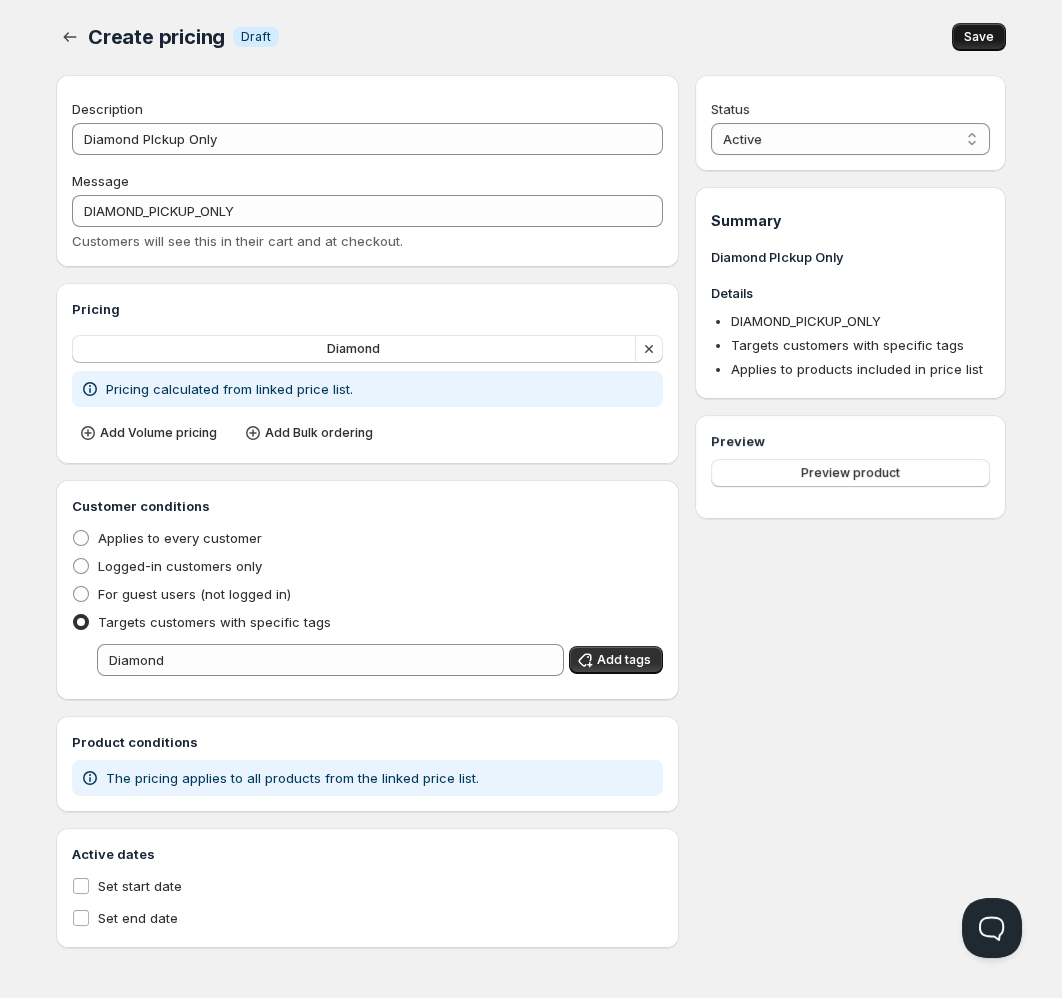 click on "Save" at bounding box center (979, 37) 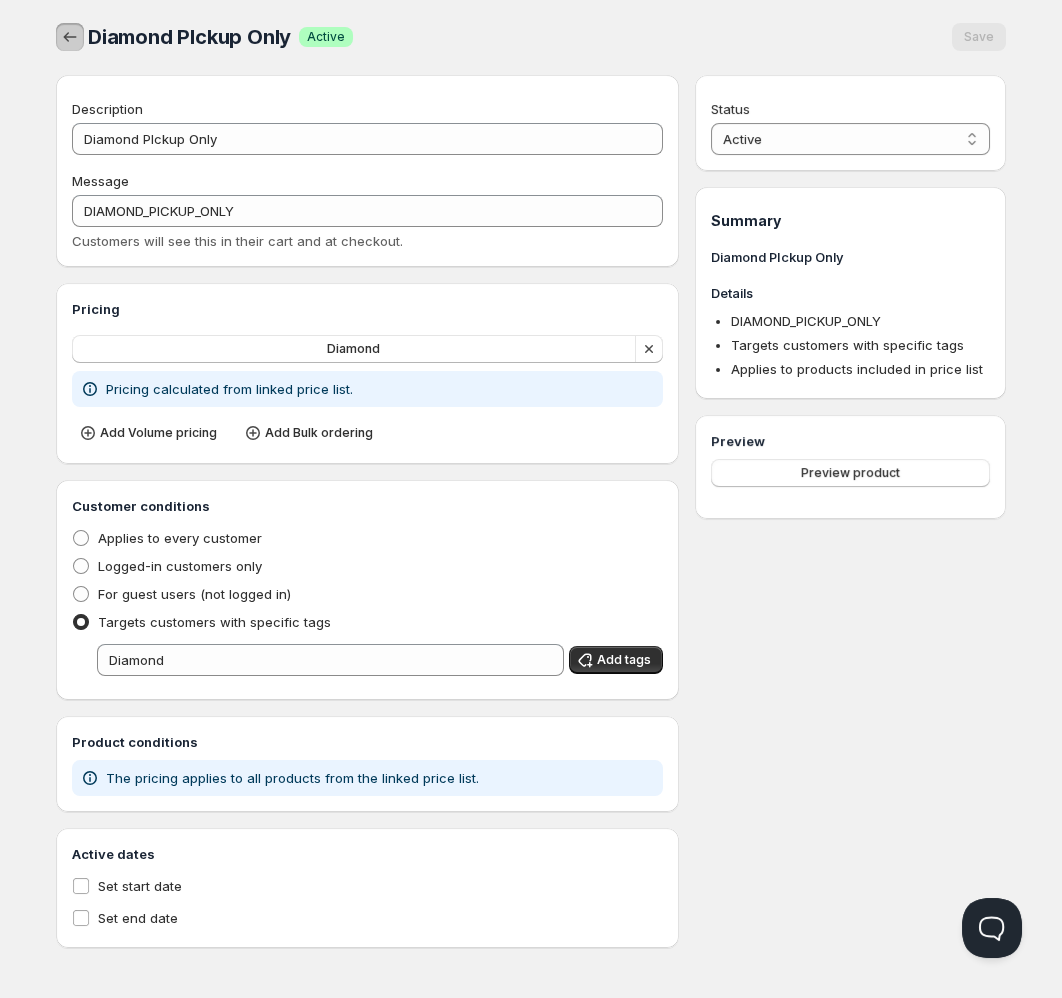 click 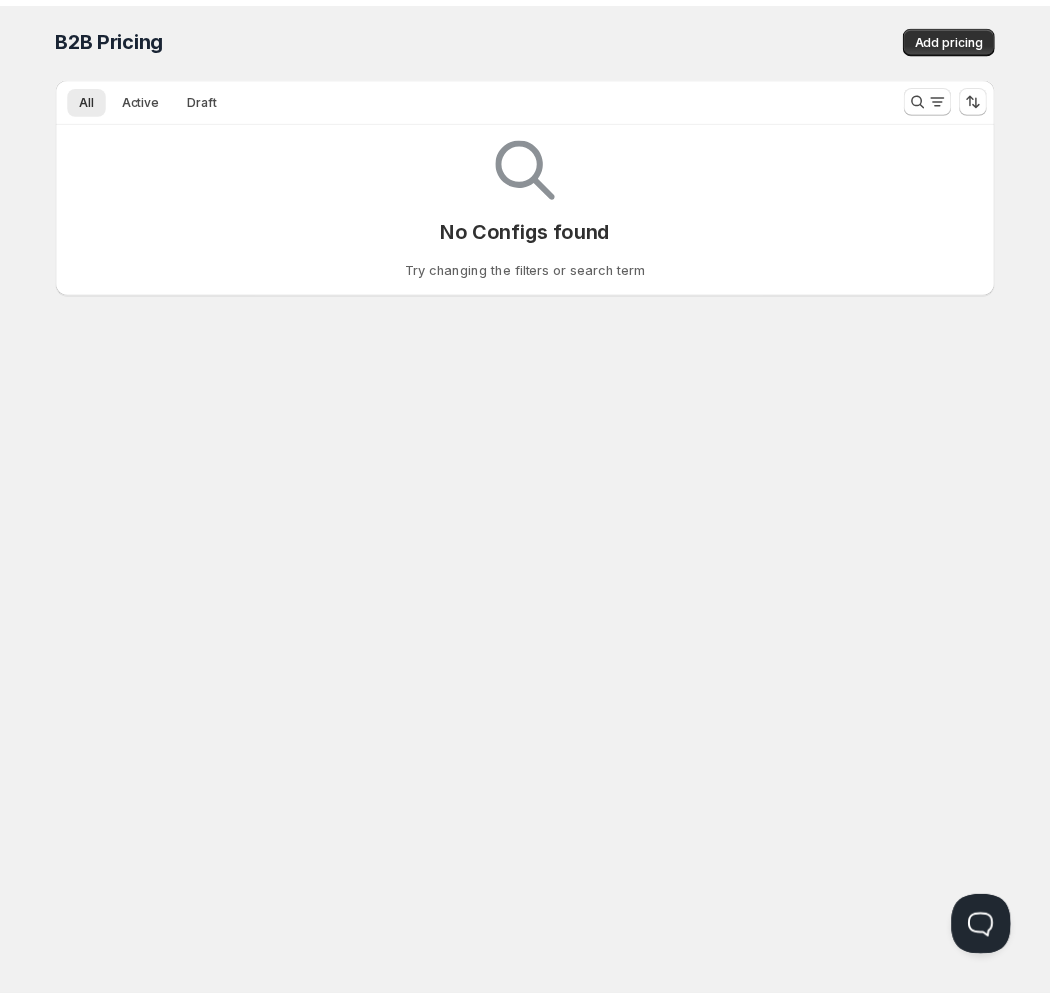 scroll, scrollTop: 0, scrollLeft: 0, axis: both 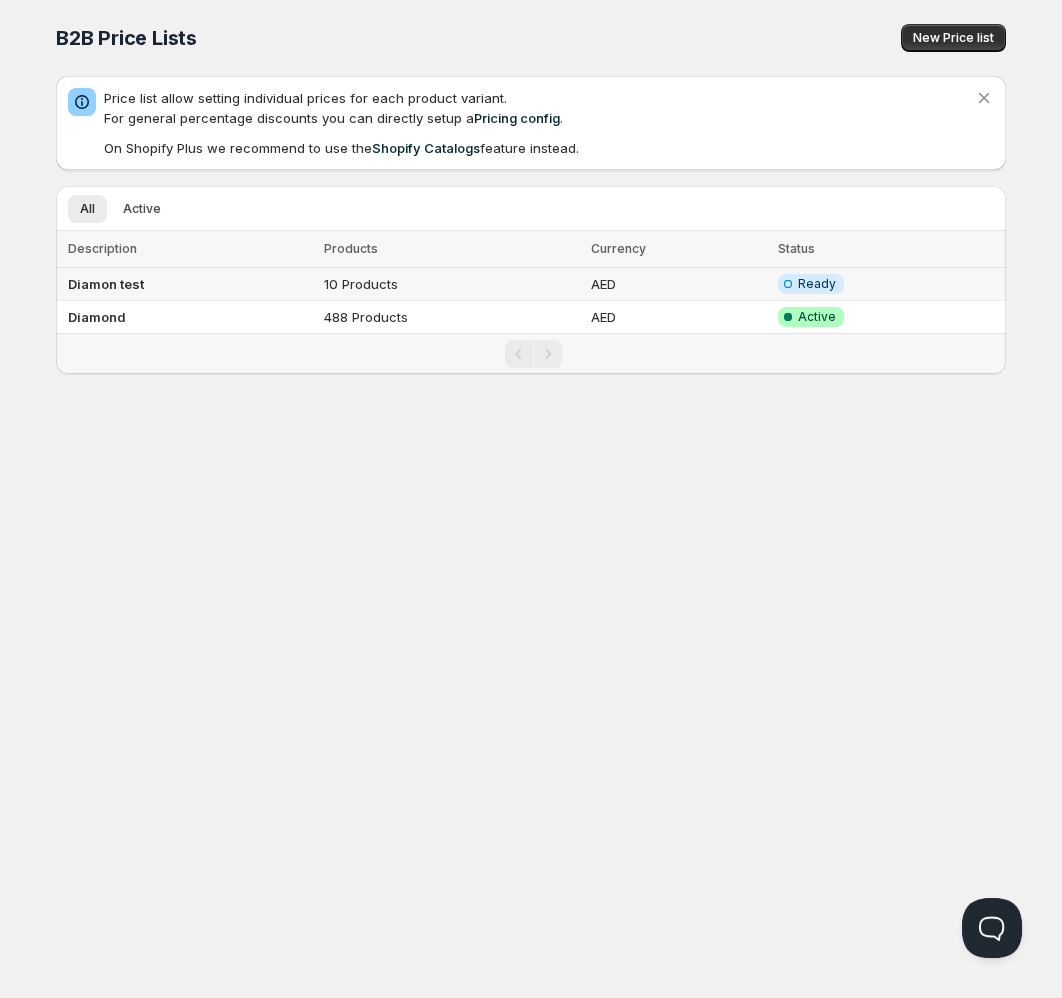 click on "Diamon test" at bounding box center (187, 284) 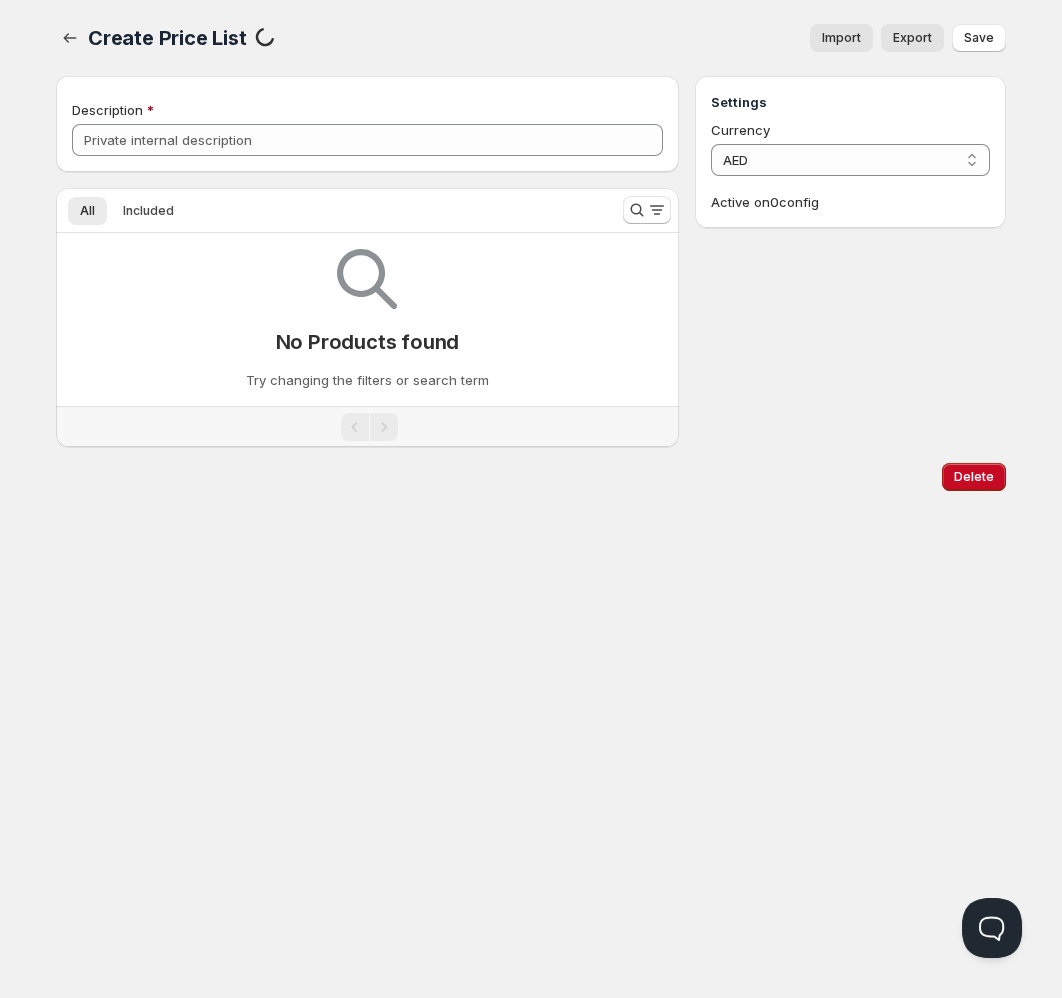 type on "Diamon test" 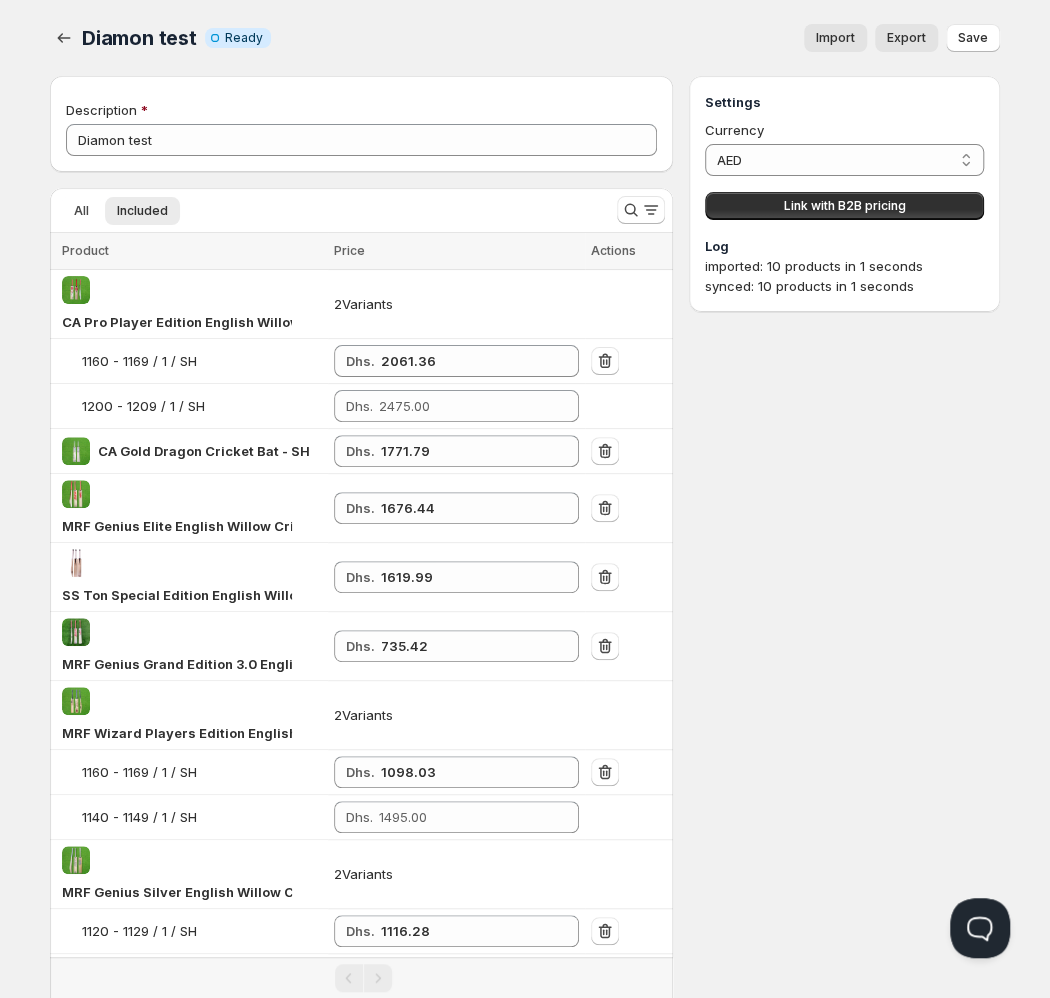 click on "Settings Currency AED AED Link with B2B pricing Log imported: 10 products in 1 seconds
synced: 10 products in 1 seconds" at bounding box center (844, 773) 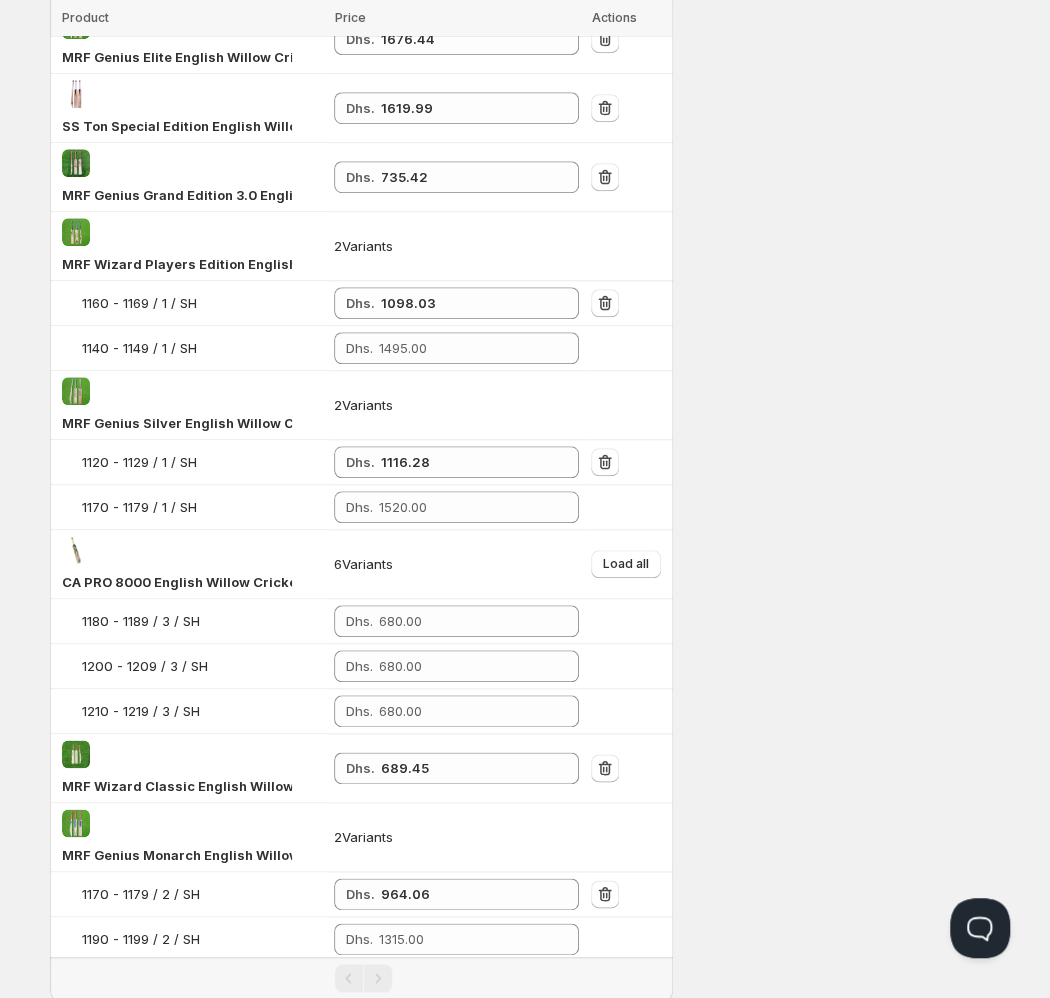 scroll, scrollTop: 585, scrollLeft: 0, axis: vertical 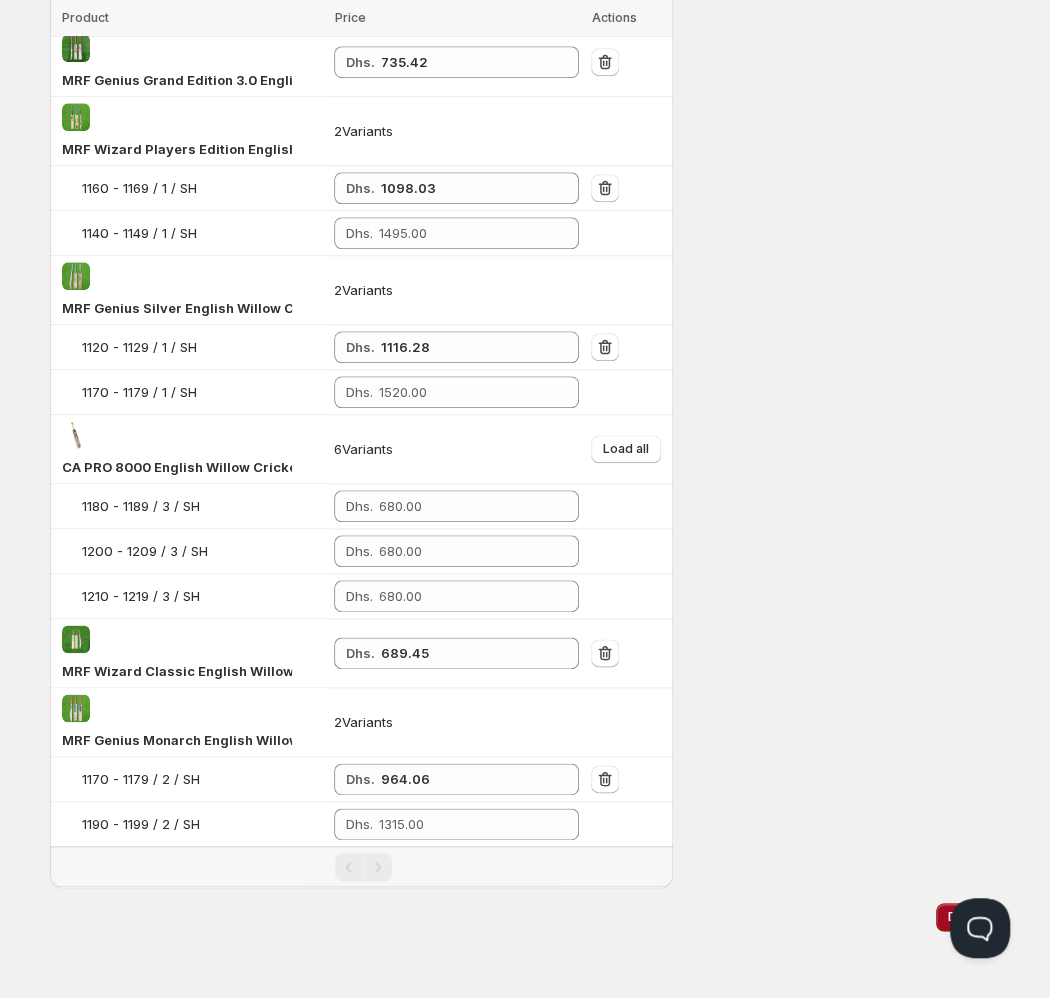 click on "Delete" at bounding box center (968, 917) 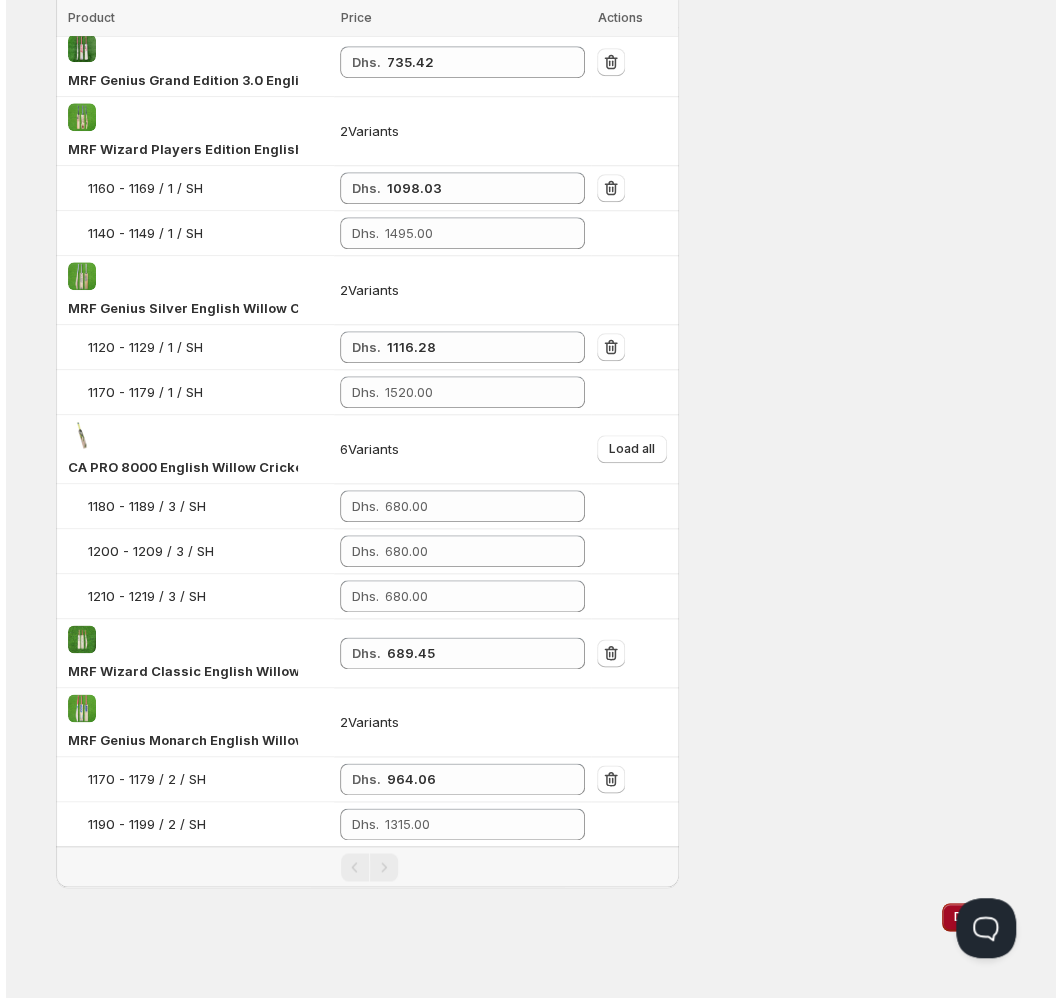 scroll, scrollTop: 0, scrollLeft: 0, axis: both 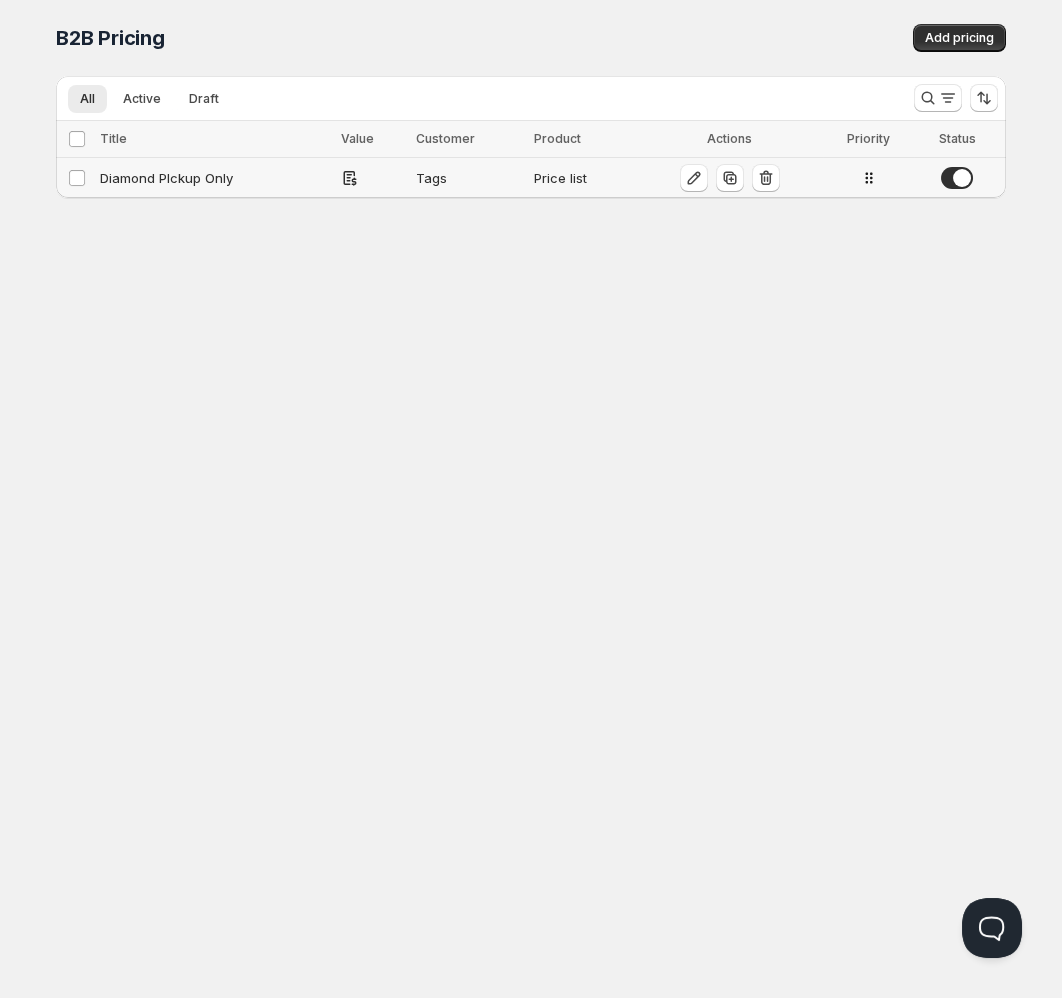 click on "Diamond PIckup Only" at bounding box center (214, 178) 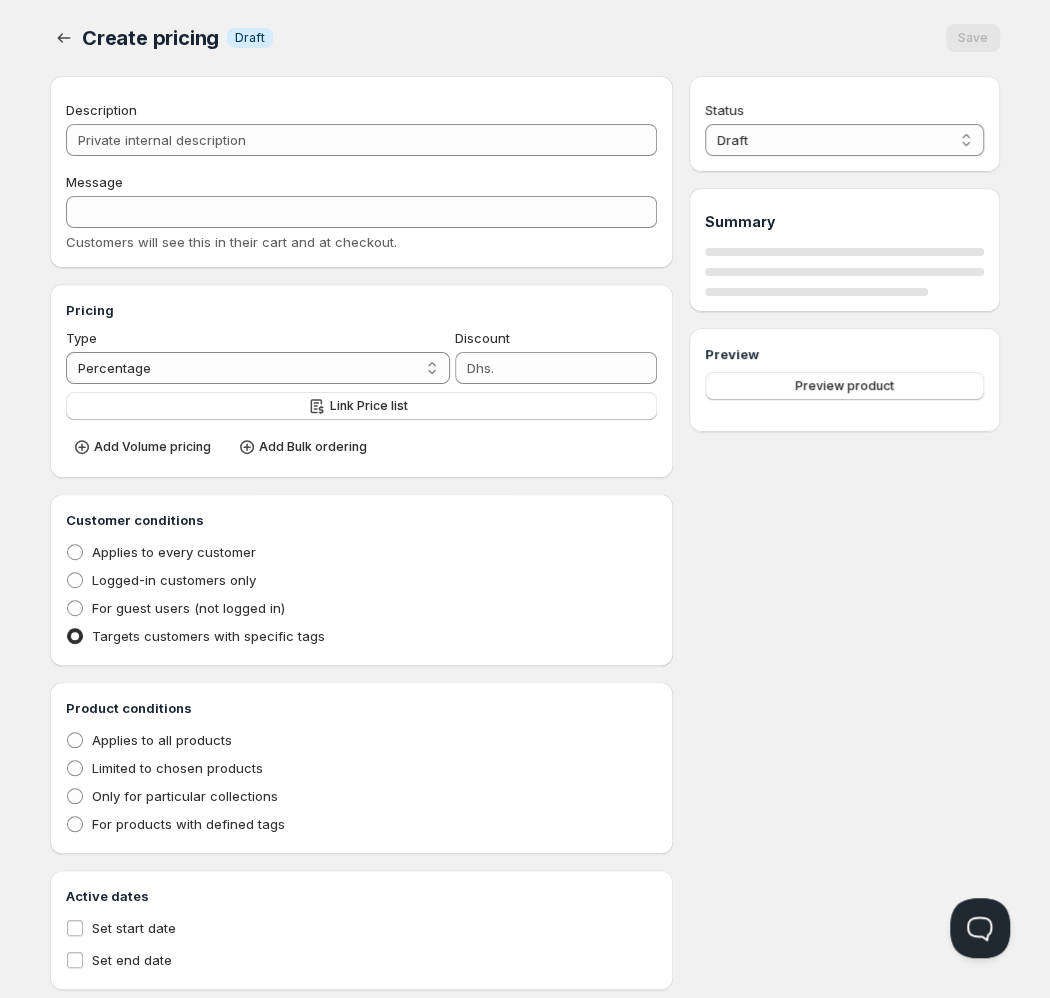 type on "Diamond PIckup Only" 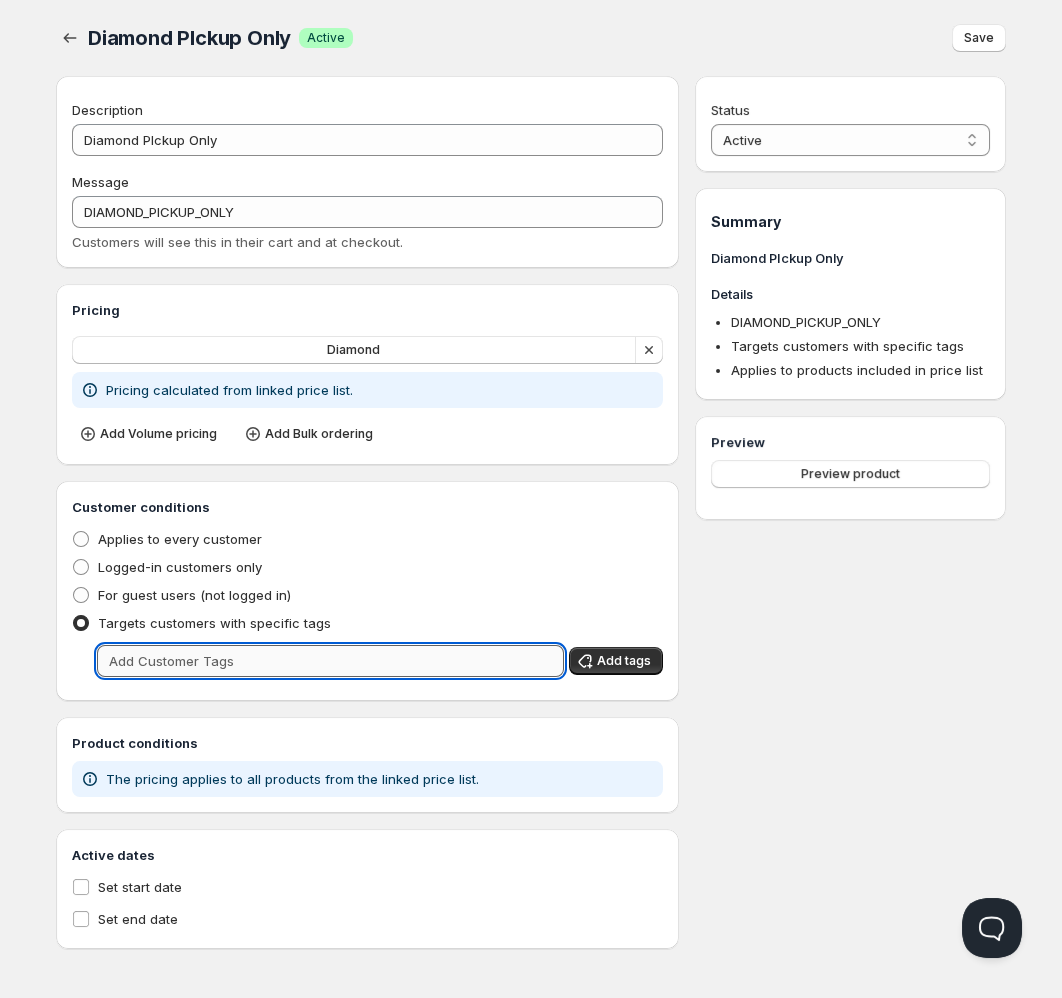 click at bounding box center [330, 661] 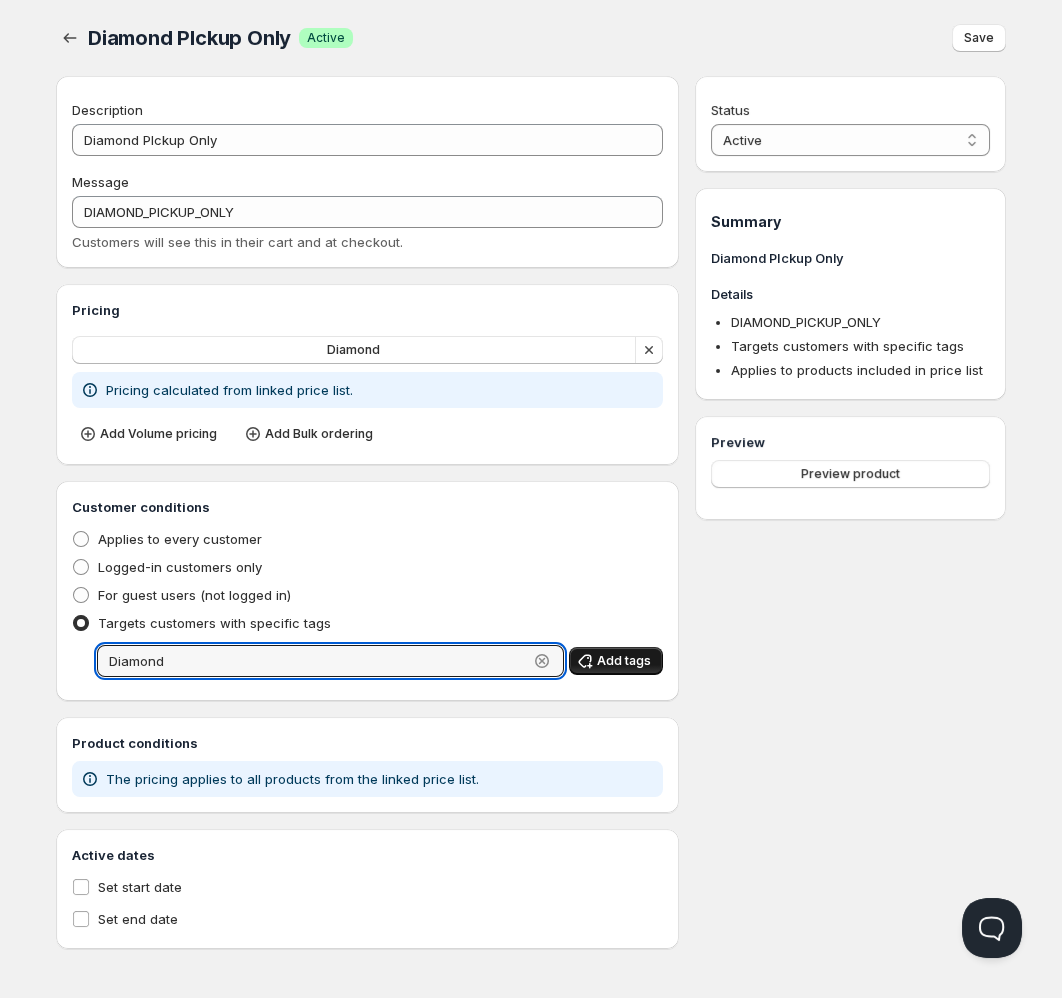 type on "Diamond" 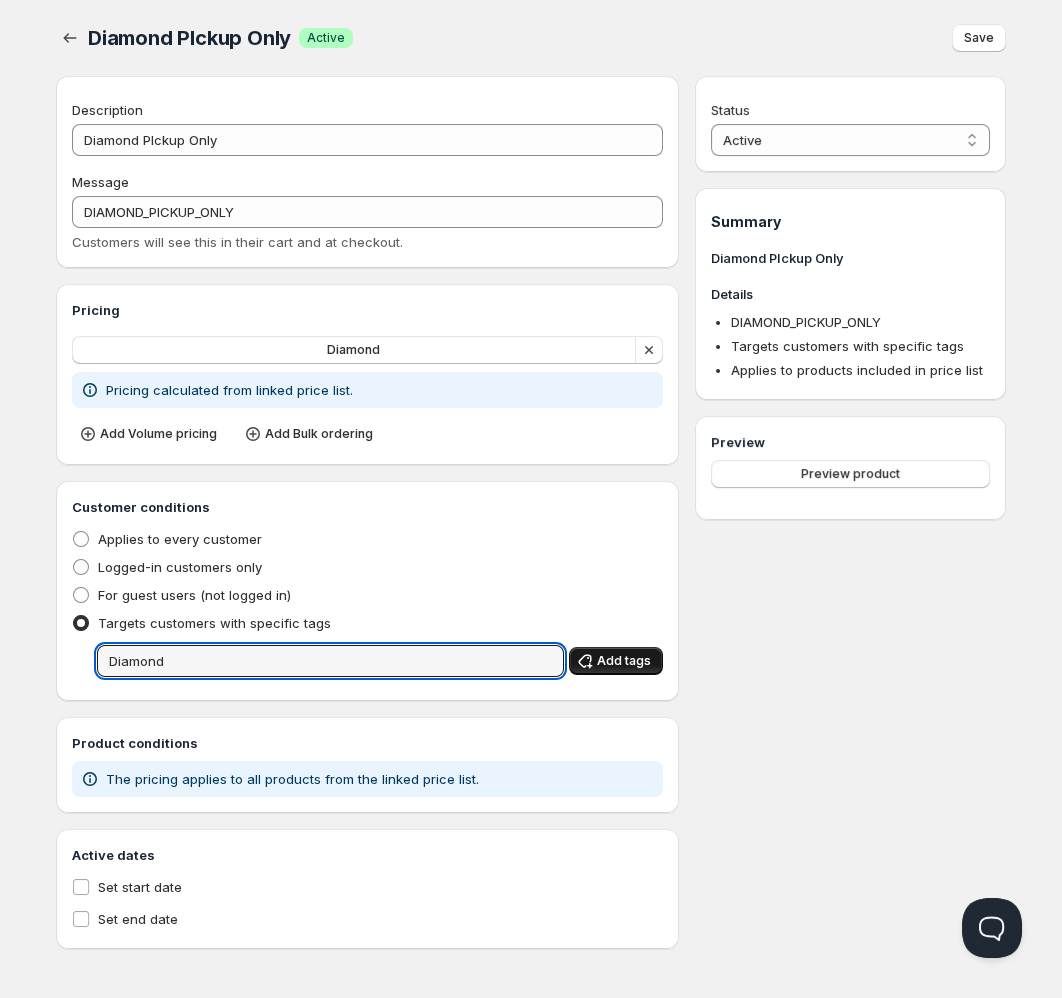 click on "Add tags" at bounding box center (624, 661) 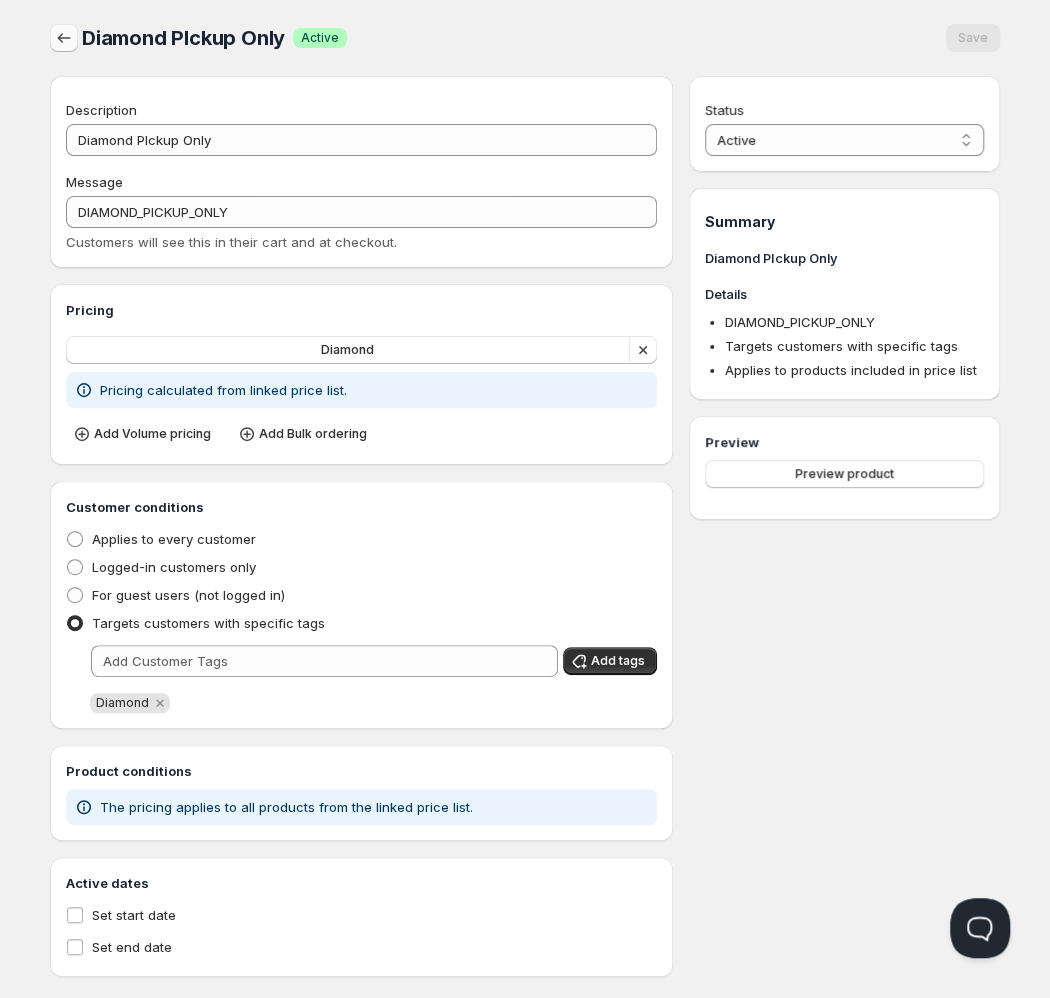 click at bounding box center (64, 38) 